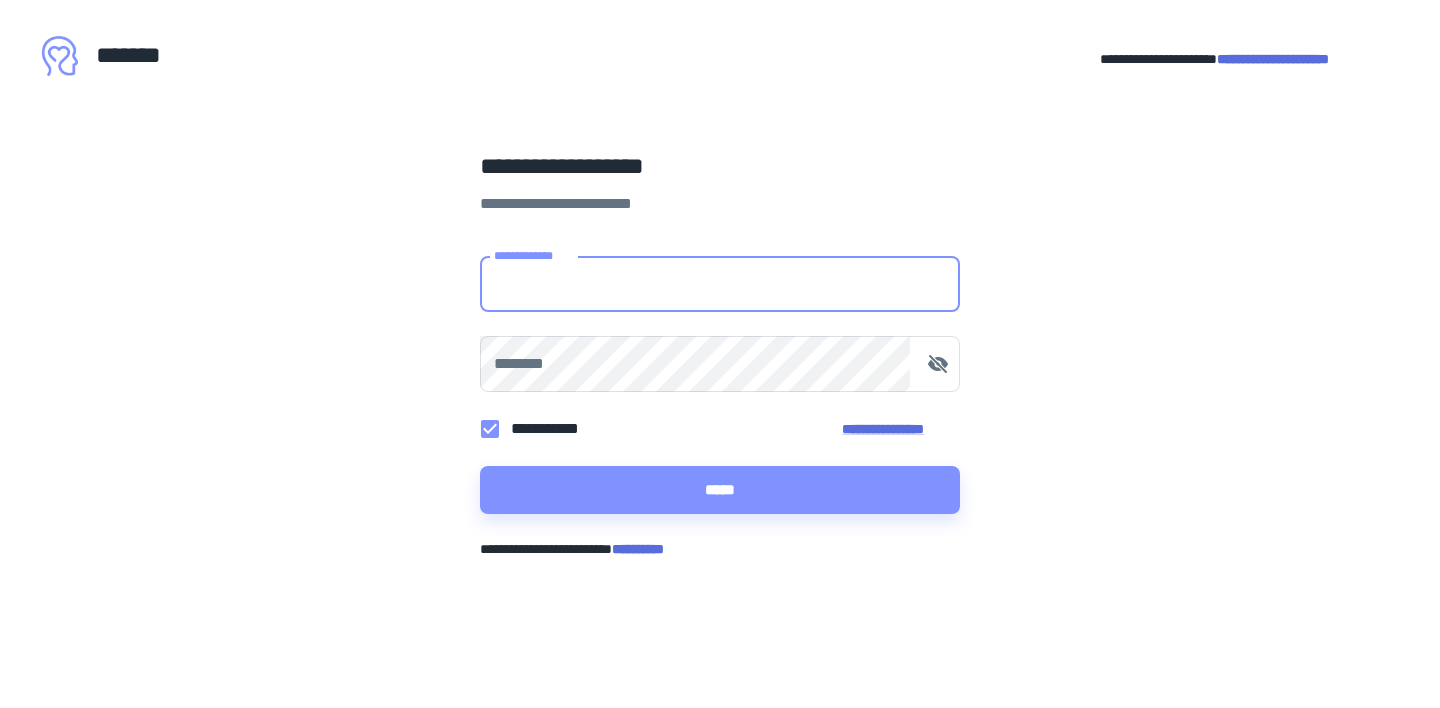 scroll, scrollTop: 0, scrollLeft: 0, axis: both 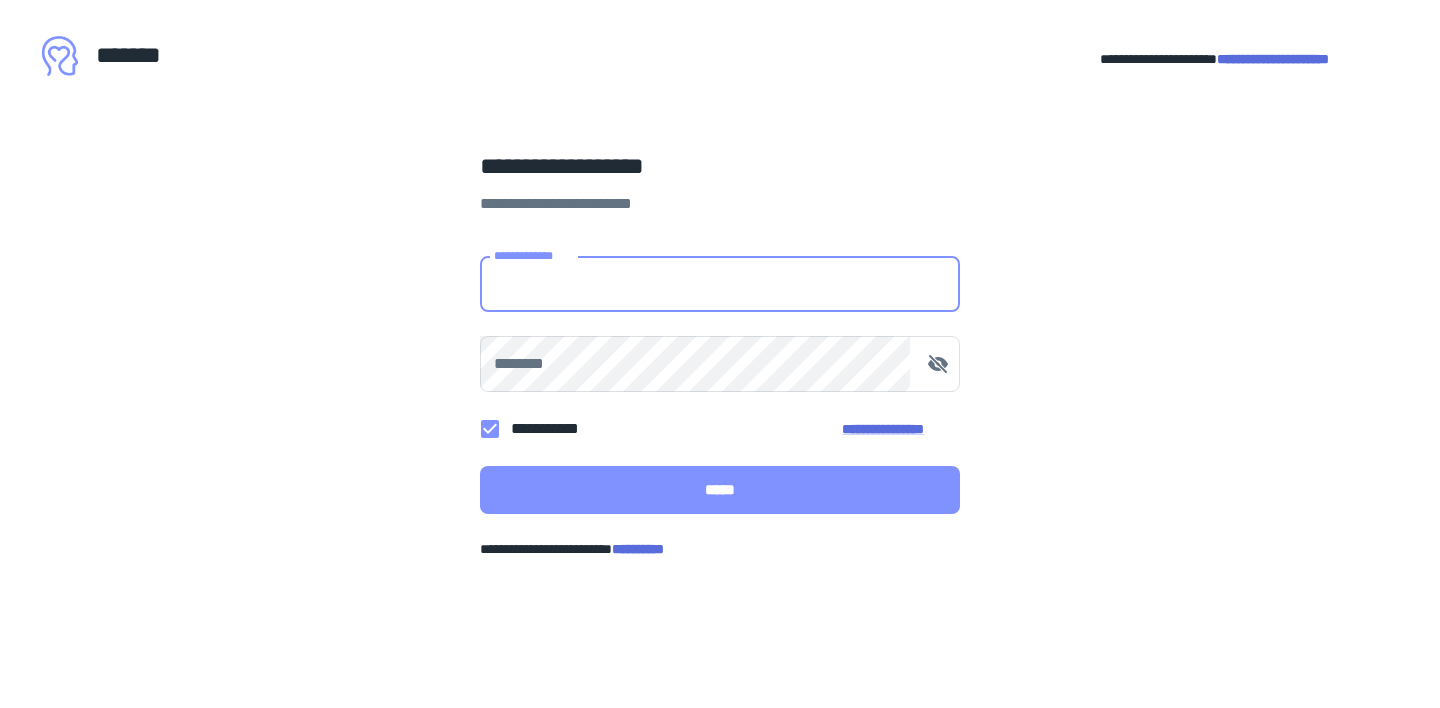 type on "**********" 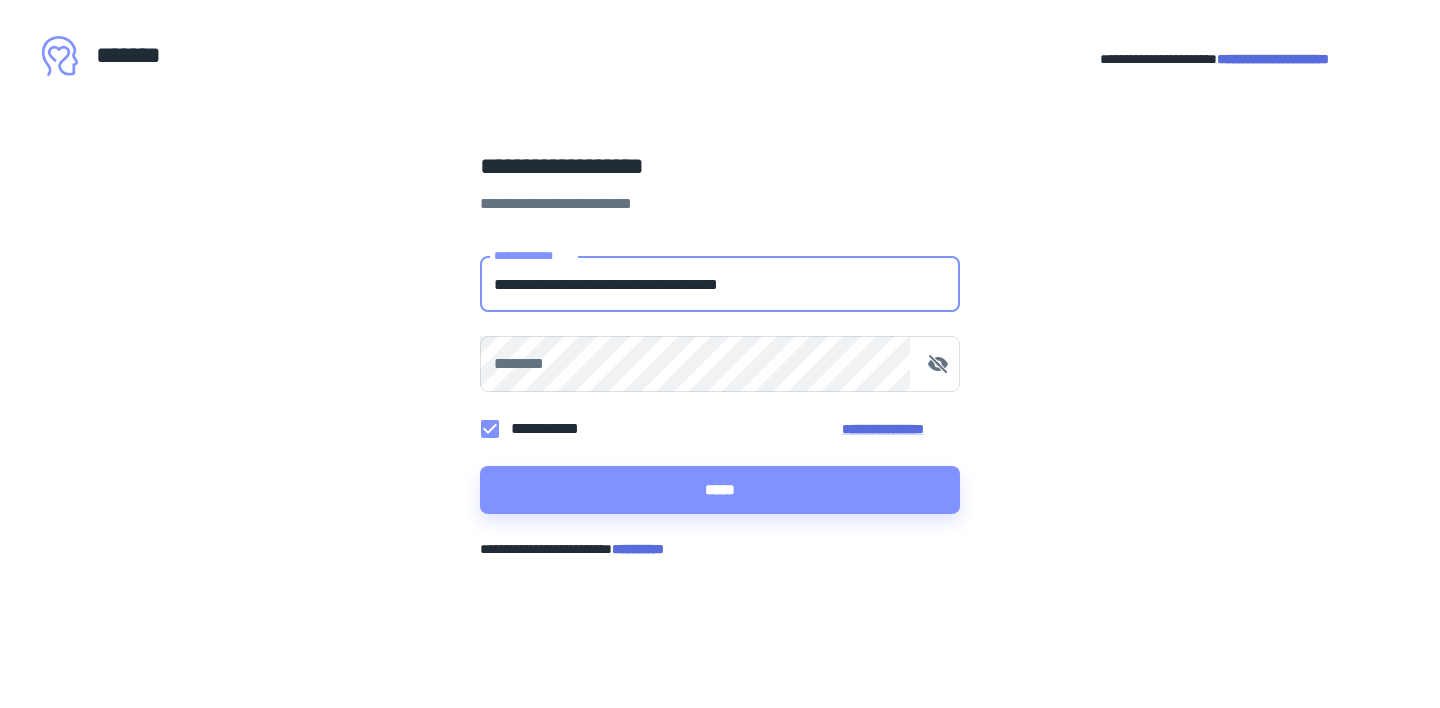 click on "*****" at bounding box center (720, 490) 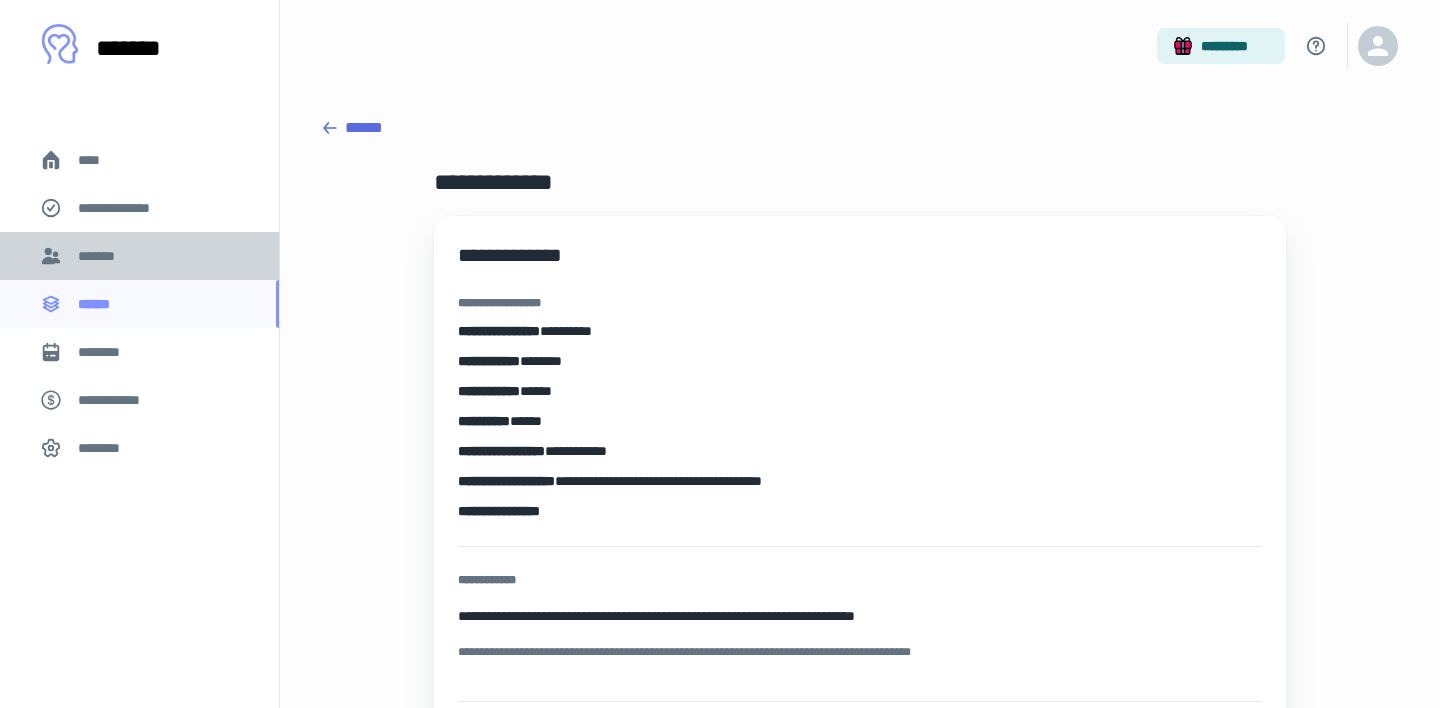 click on "*******" at bounding box center [100, 256] 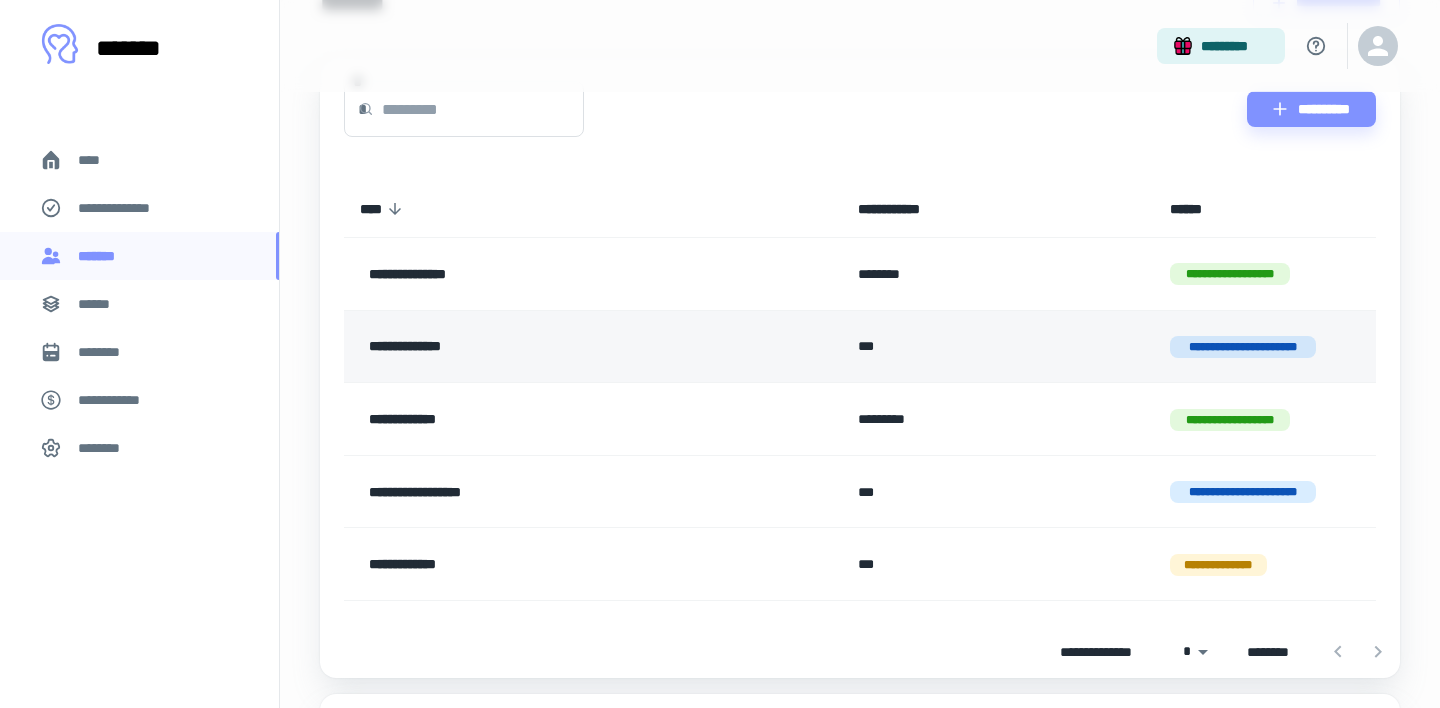 scroll, scrollTop: 122, scrollLeft: 0, axis: vertical 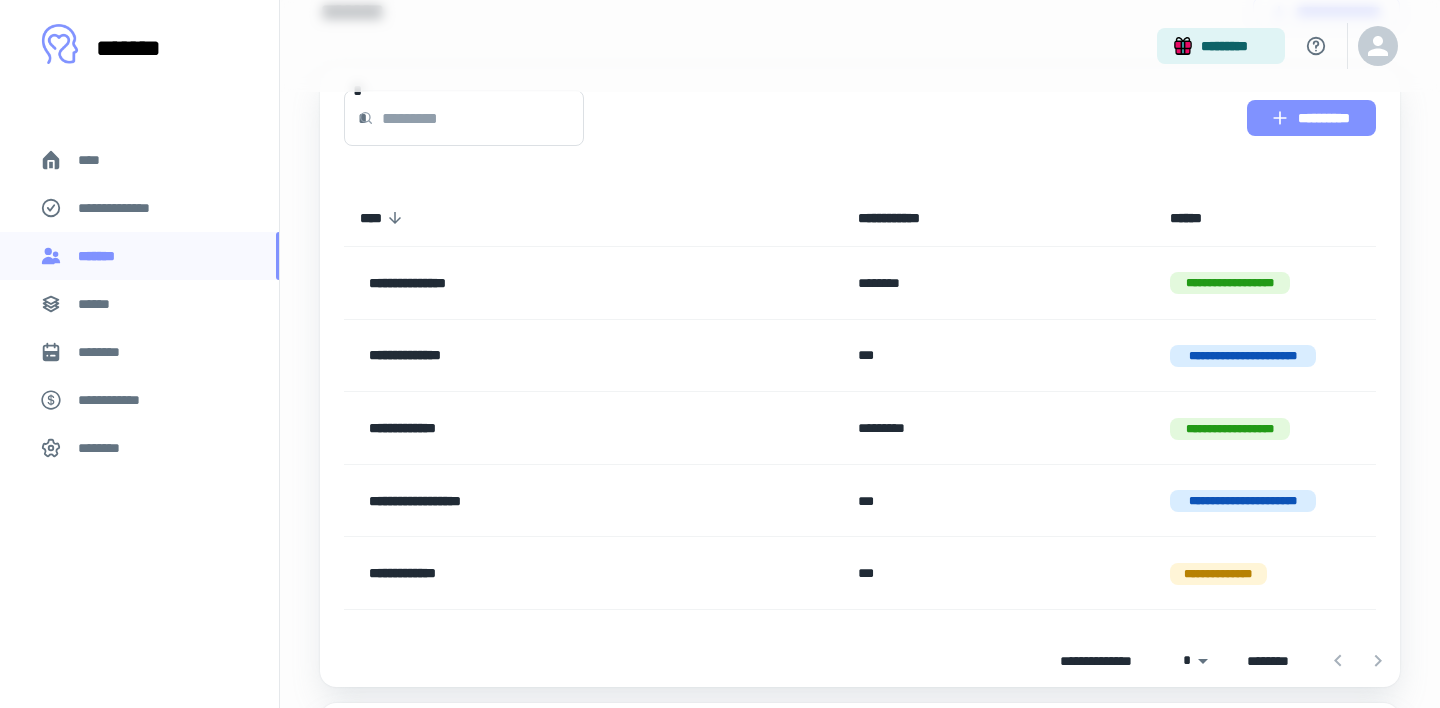 click on "**********" at bounding box center (1311, 118) 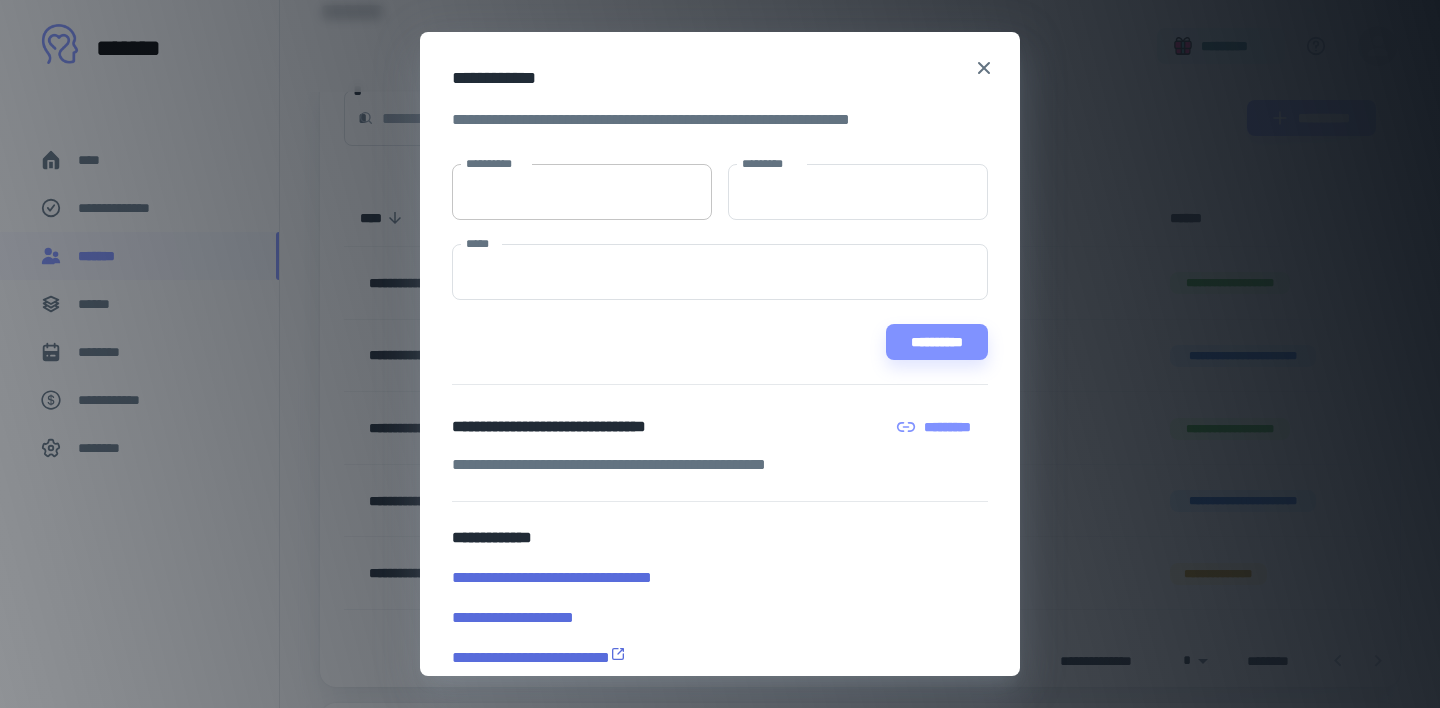 click on "**********" at bounding box center [582, 192] 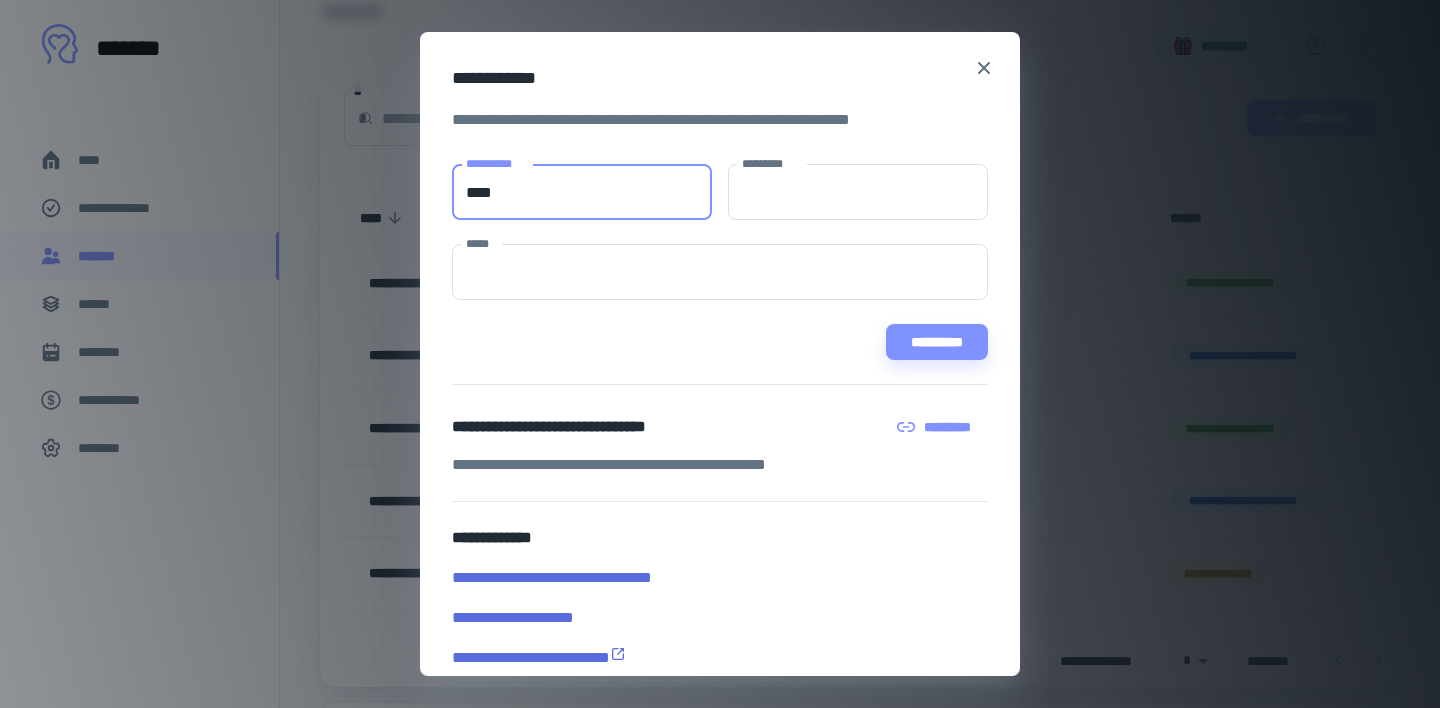 type on "****" 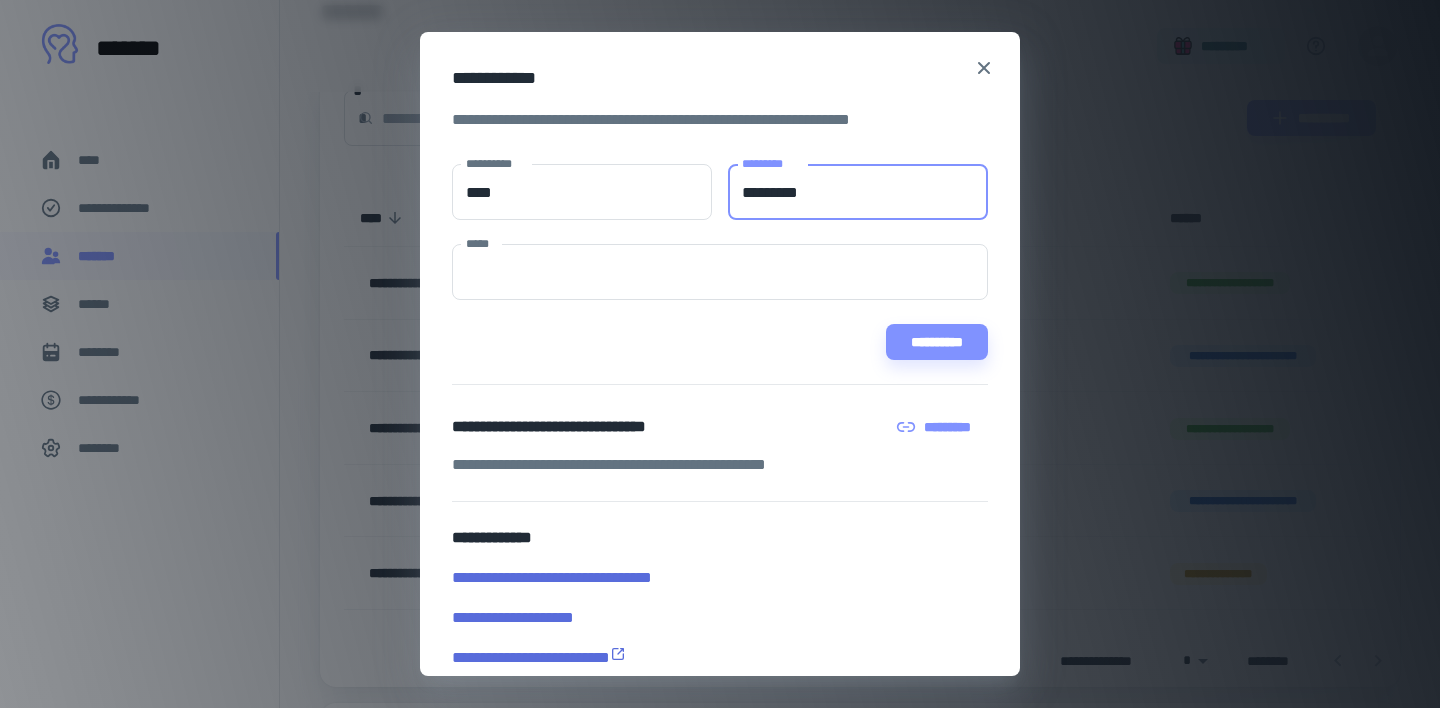 type on "********" 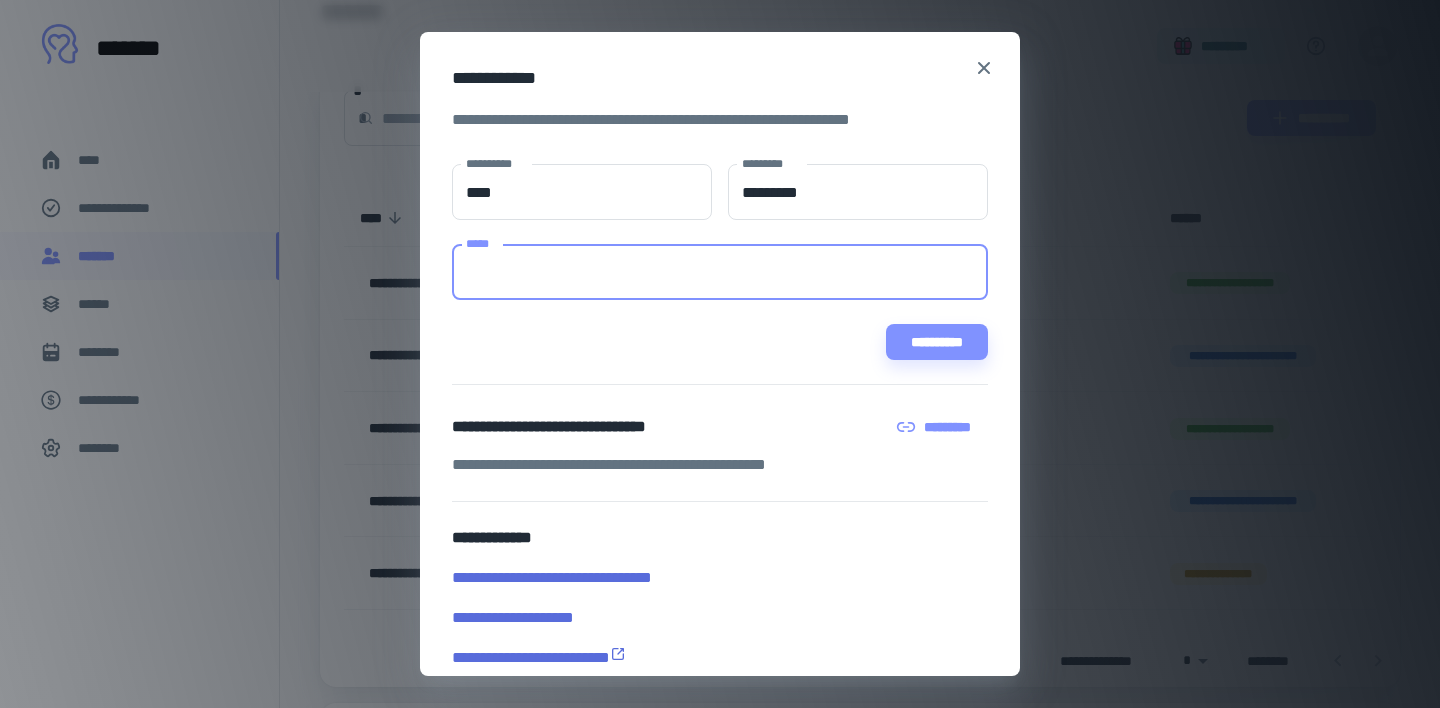 click on "*****" at bounding box center [720, 272] 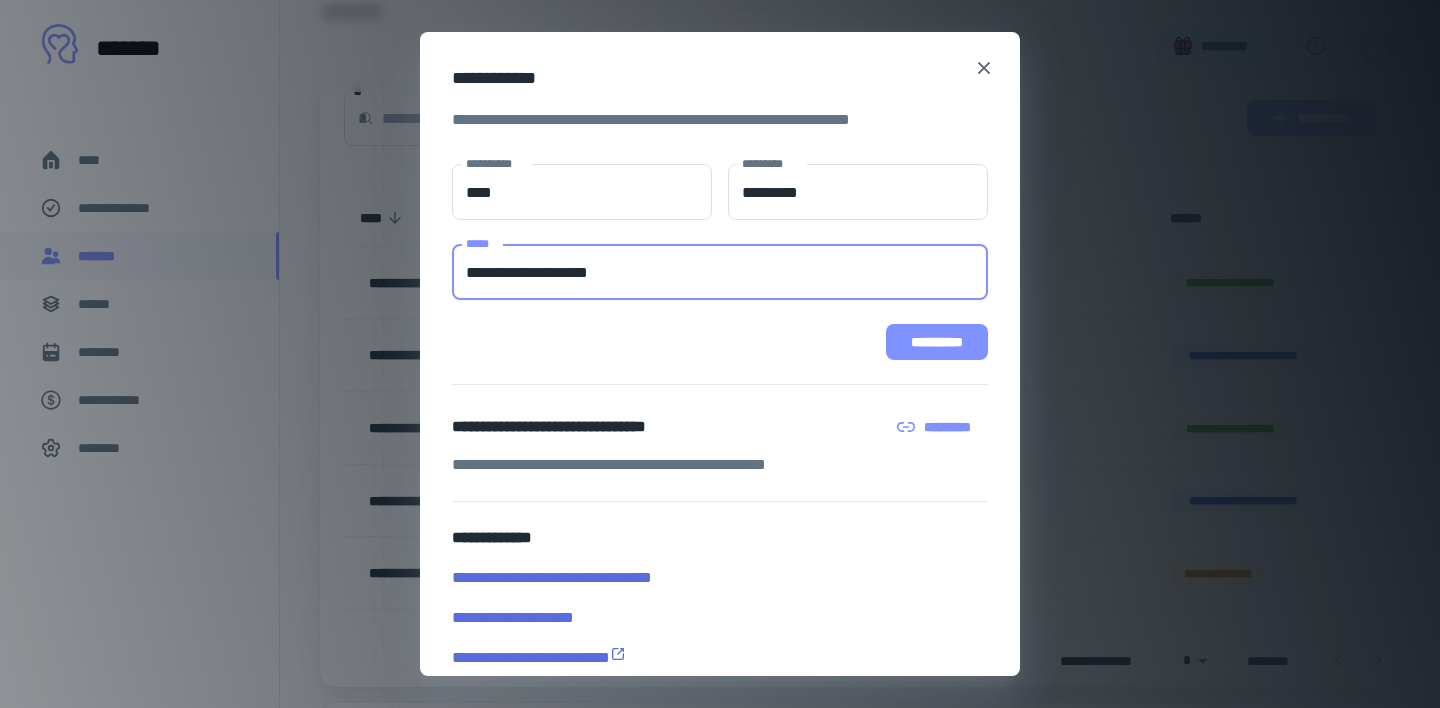 click on "**********" at bounding box center [937, 342] 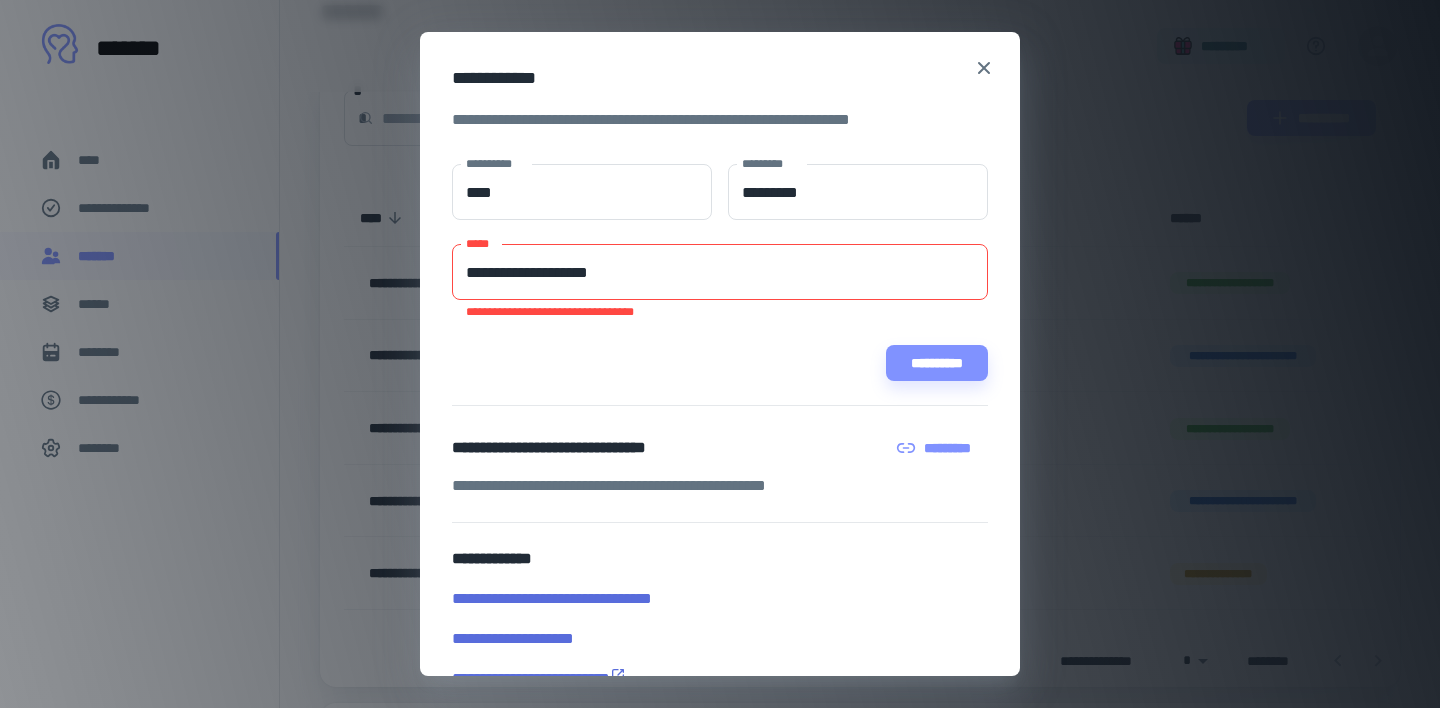 click on "**********" at bounding box center (720, 272) 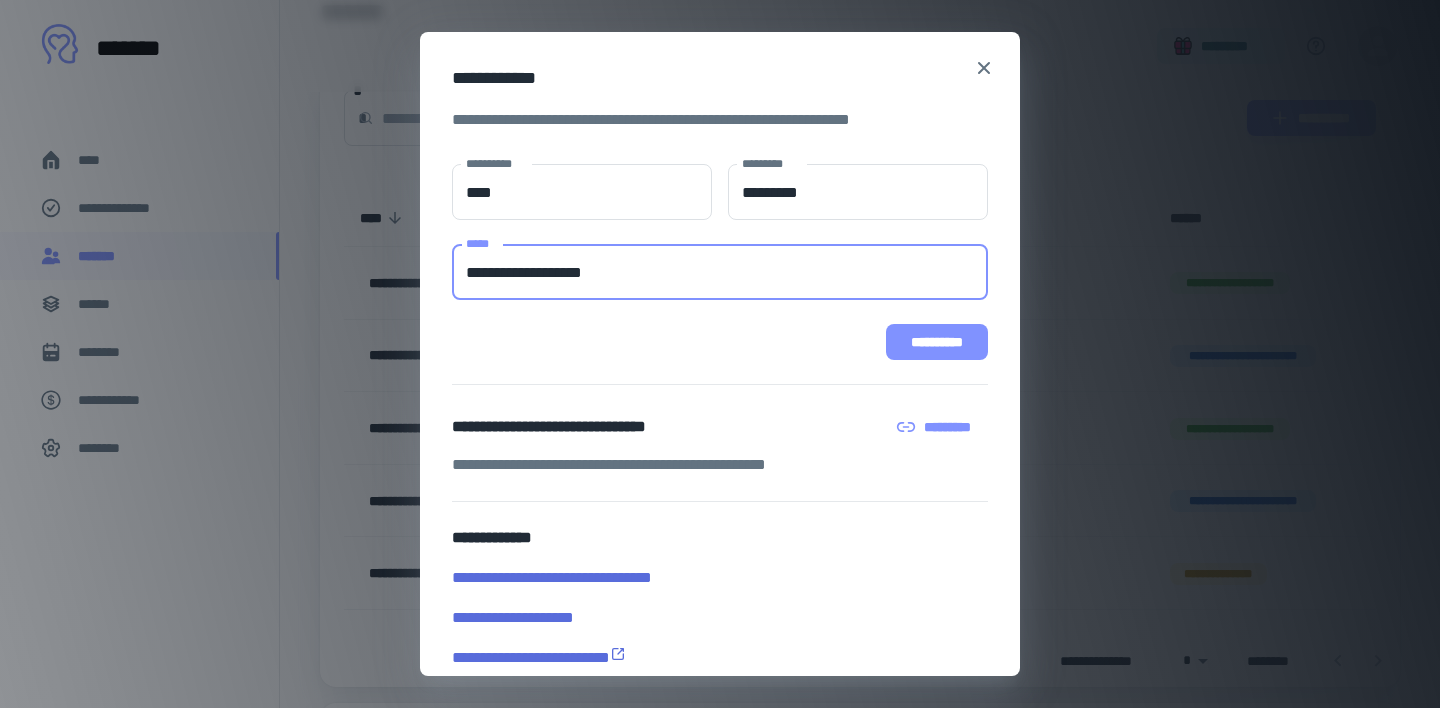 type on "**********" 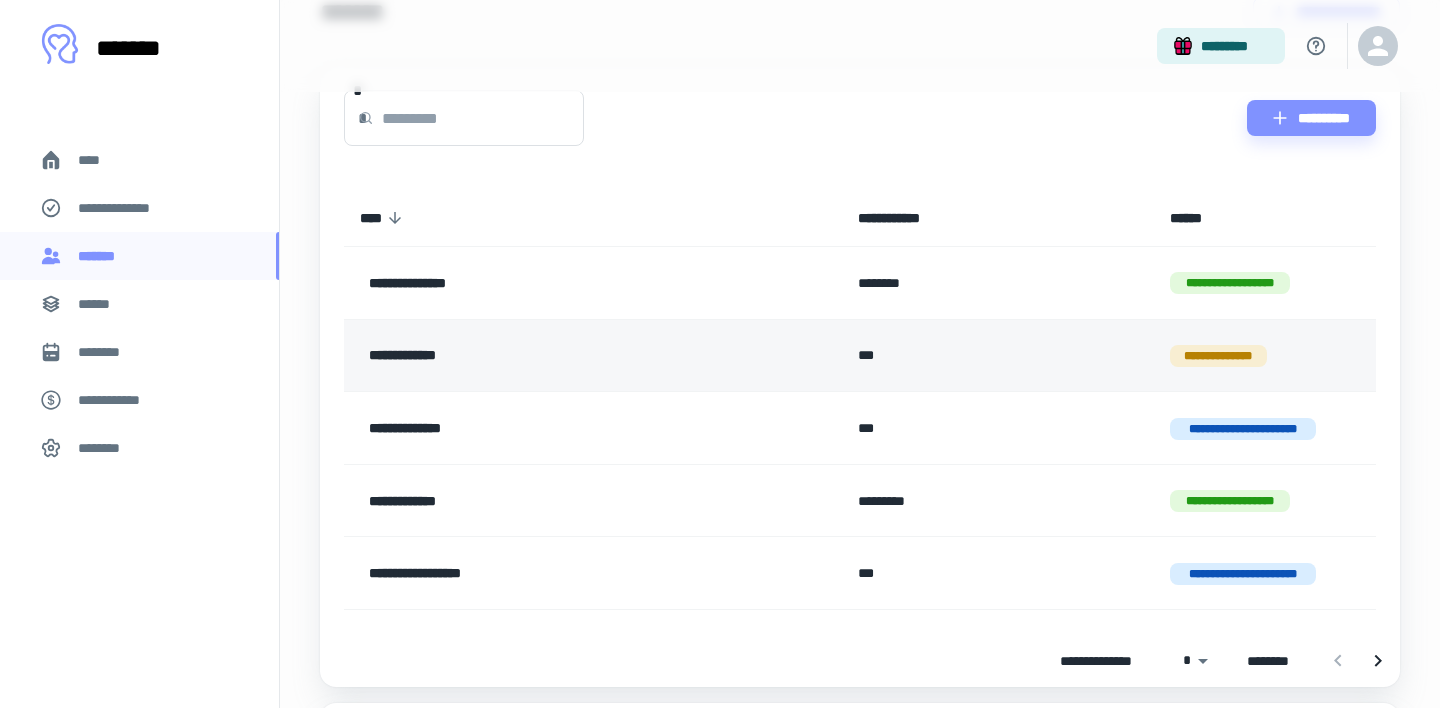 click on "**********" at bounding box center (543, 356) 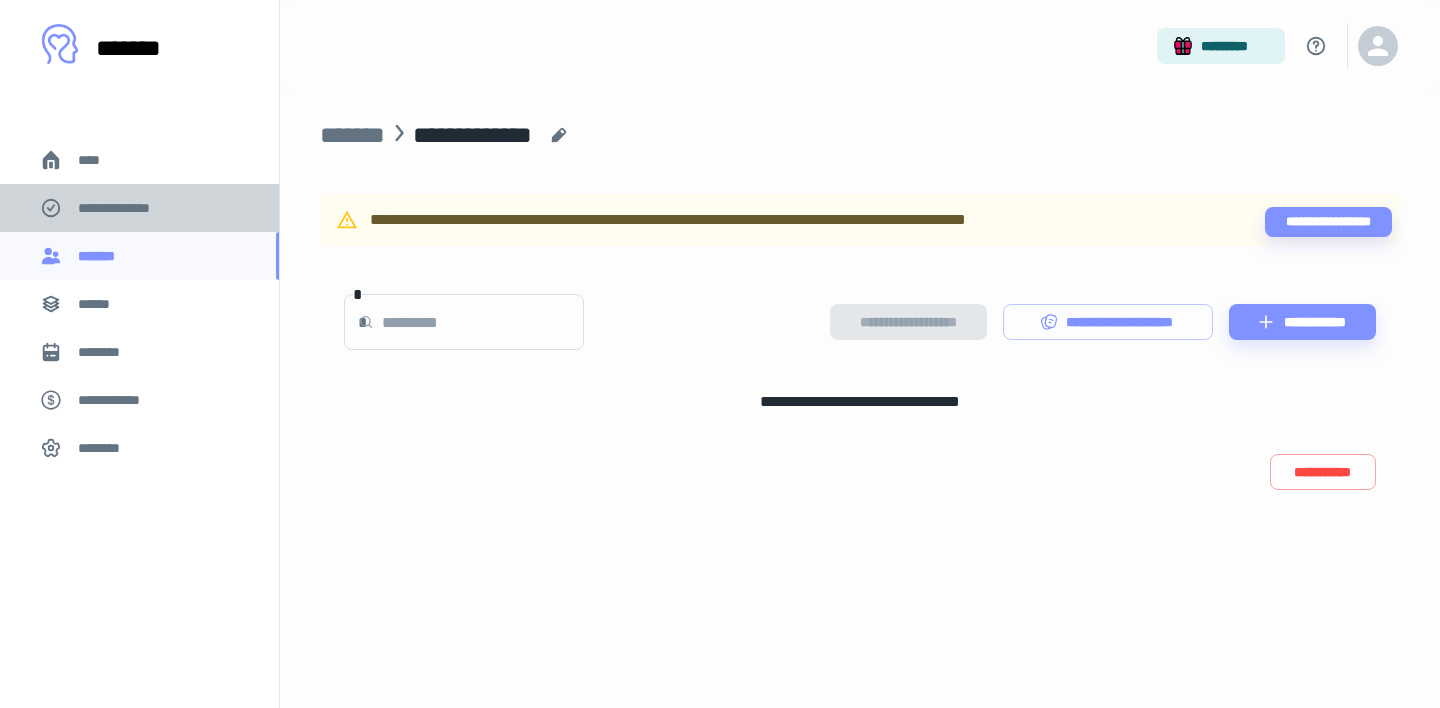 click on "**********" at bounding box center [127, 208] 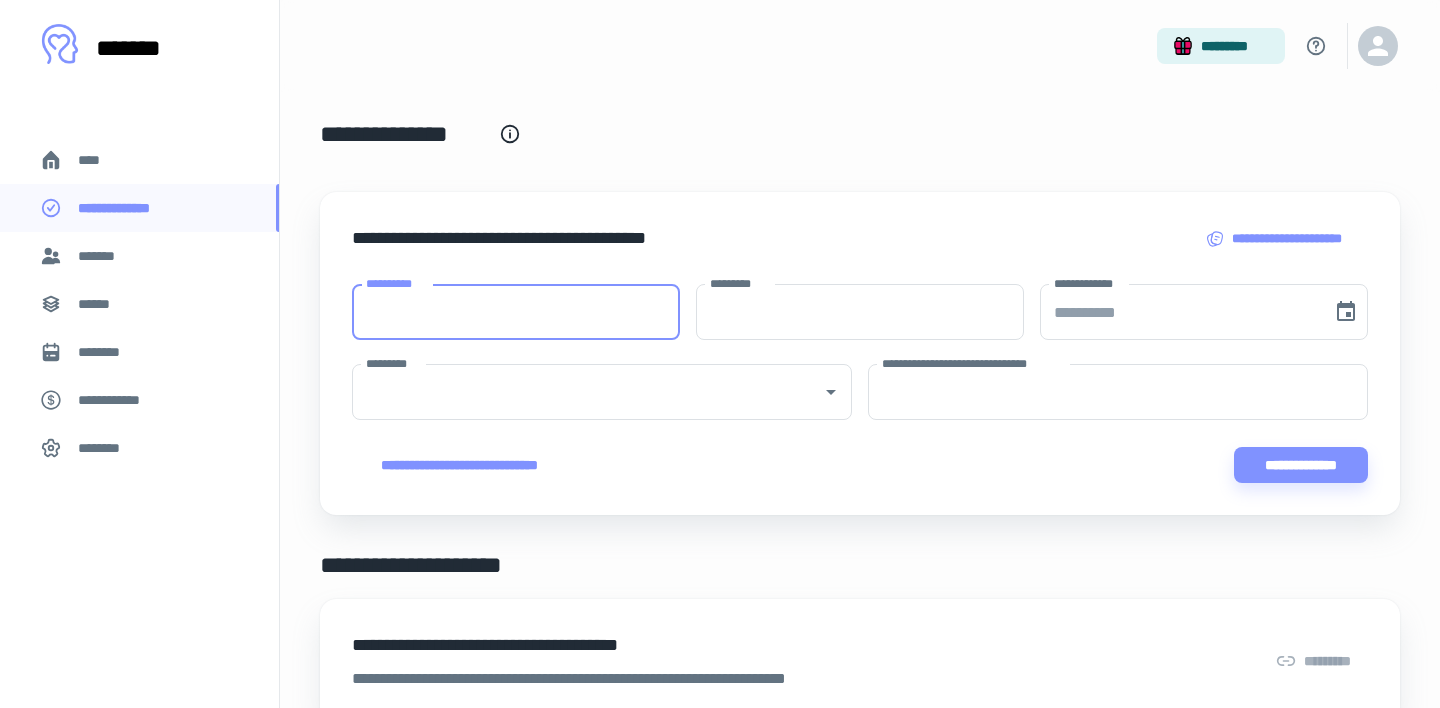 click on "**********" at bounding box center [516, 312] 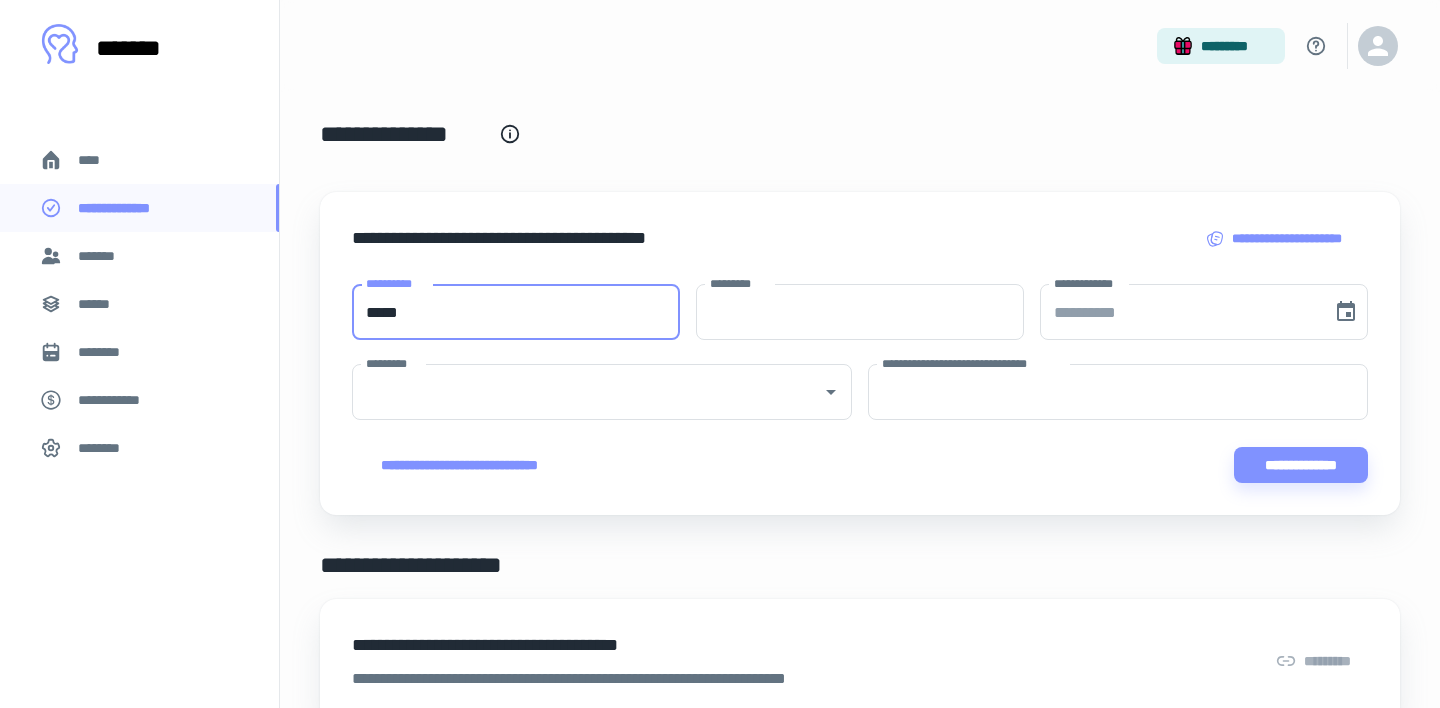 type on "****" 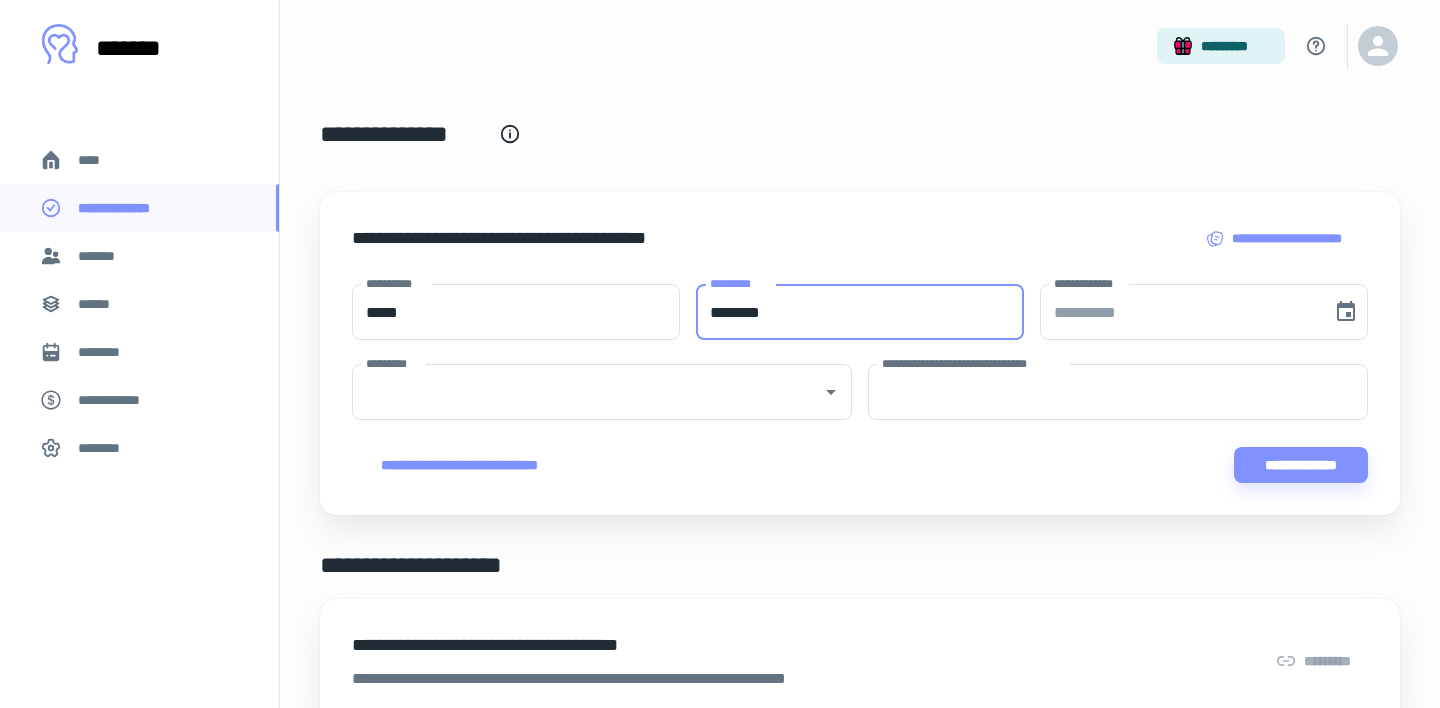 type on "********" 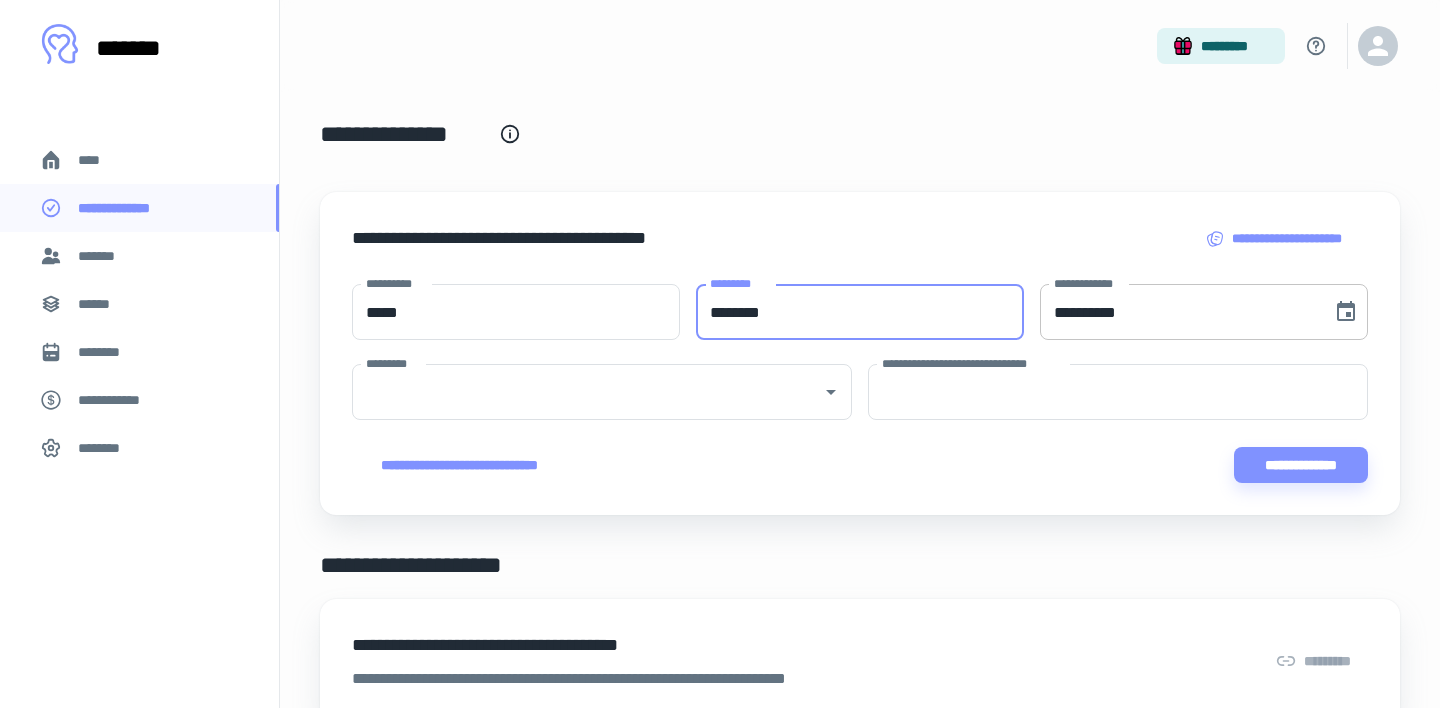 click on "**********" at bounding box center [1179, 312] 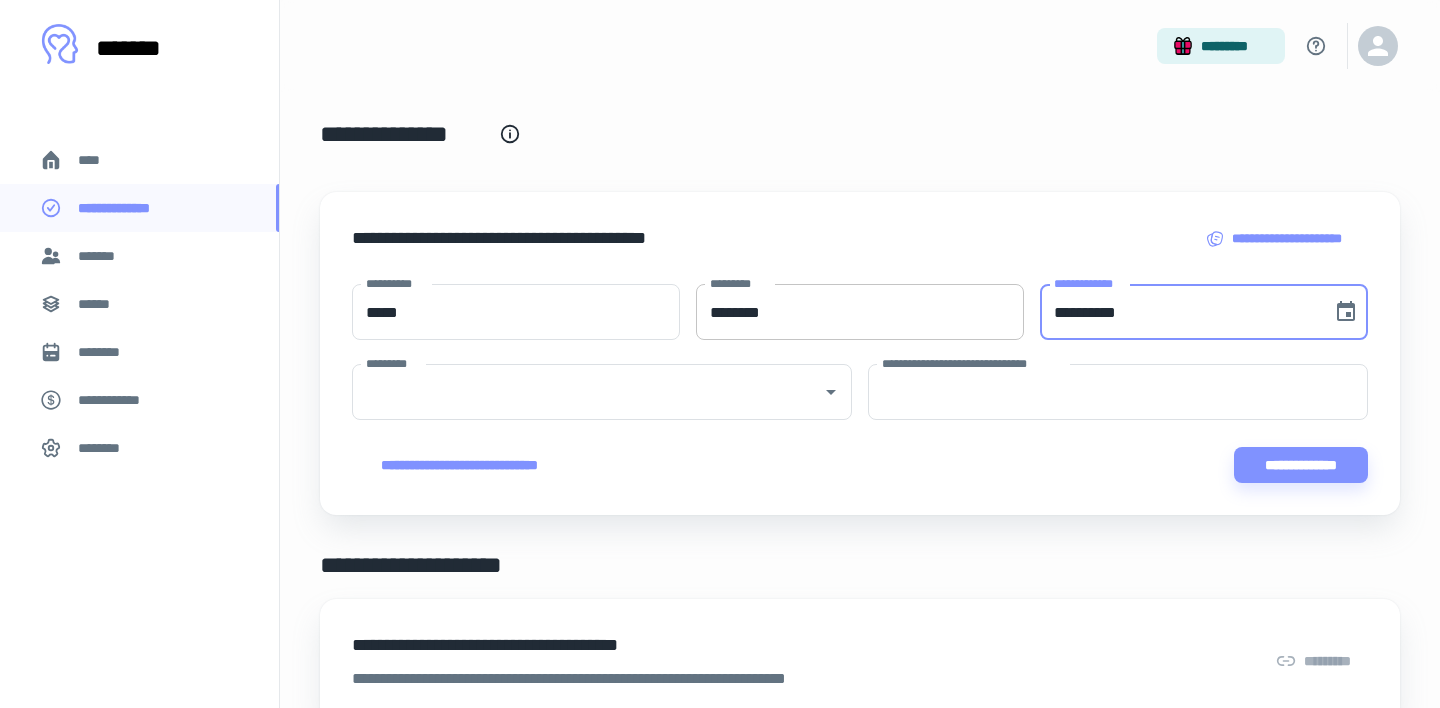 drag, startPoint x: 1158, startPoint y: 308, endPoint x: 1017, endPoint y: 305, distance: 141.0319 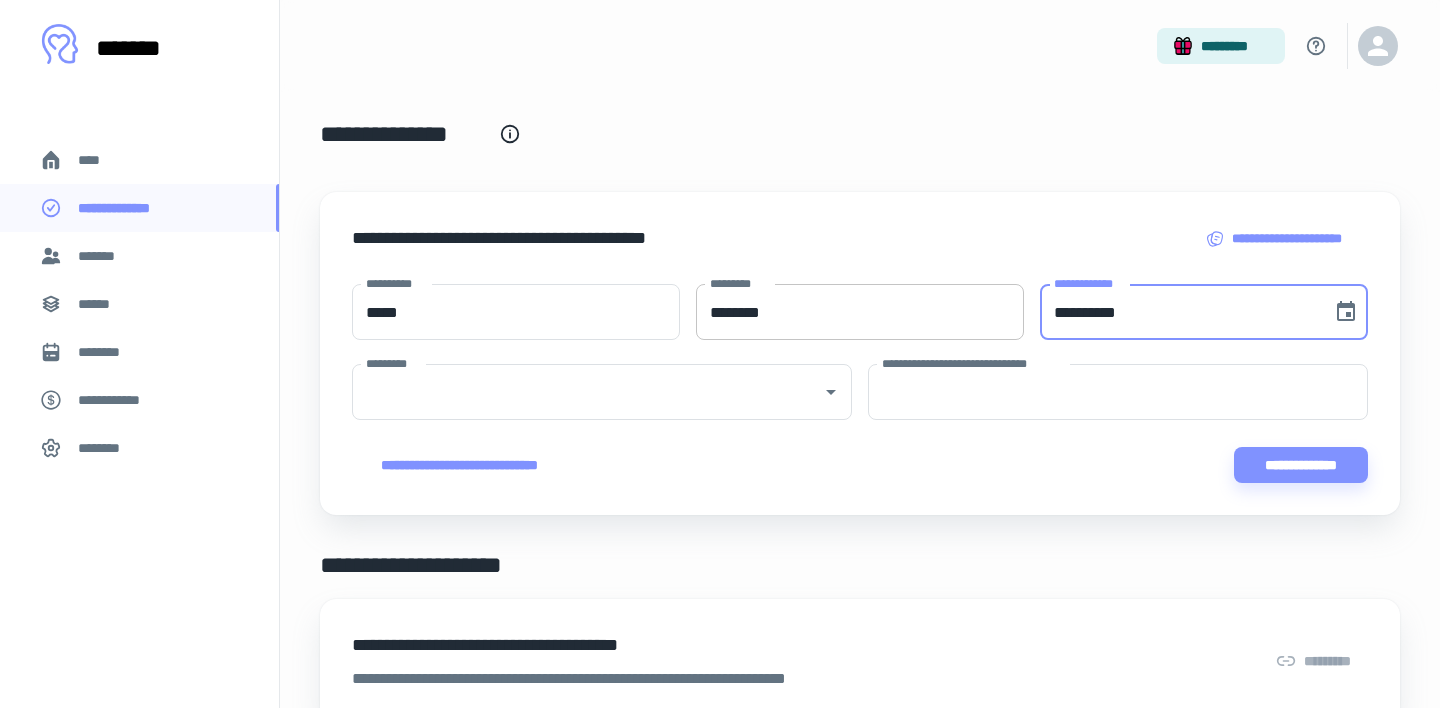 type on "**********" 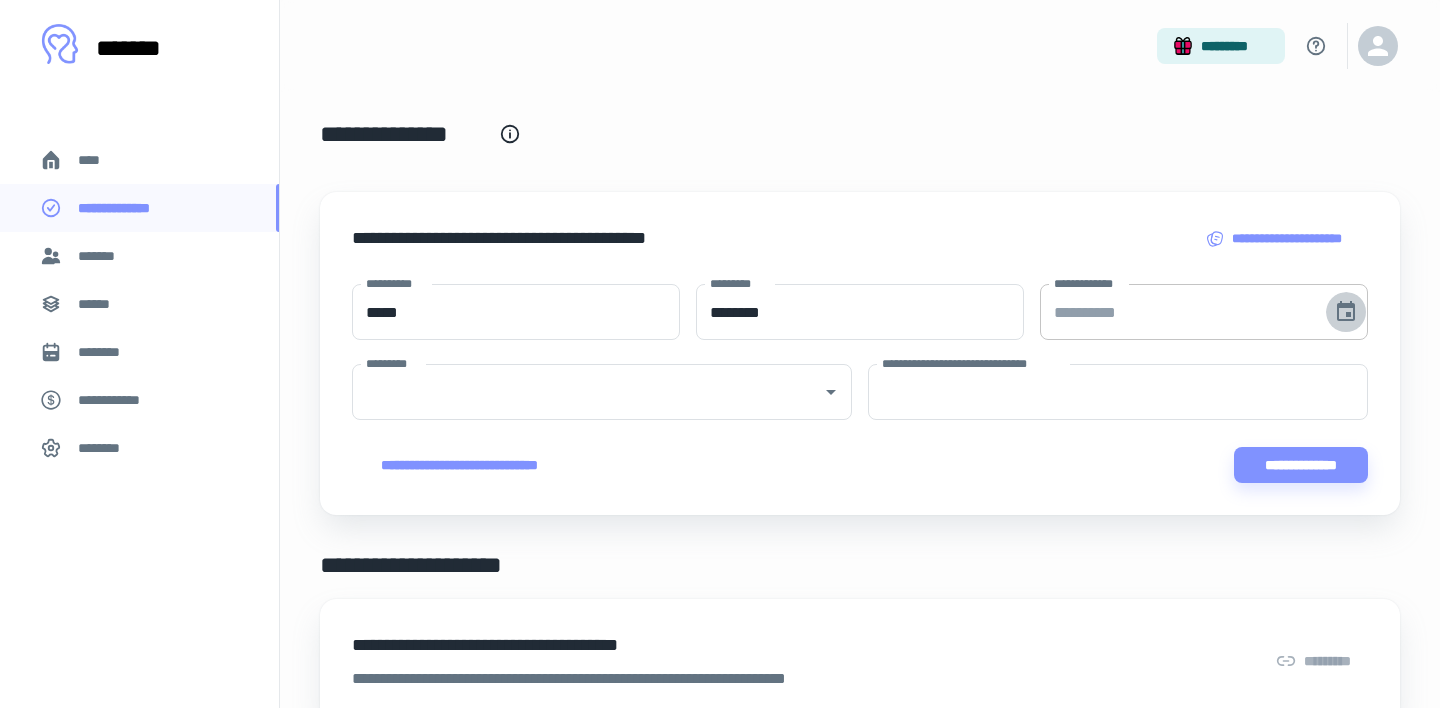 click 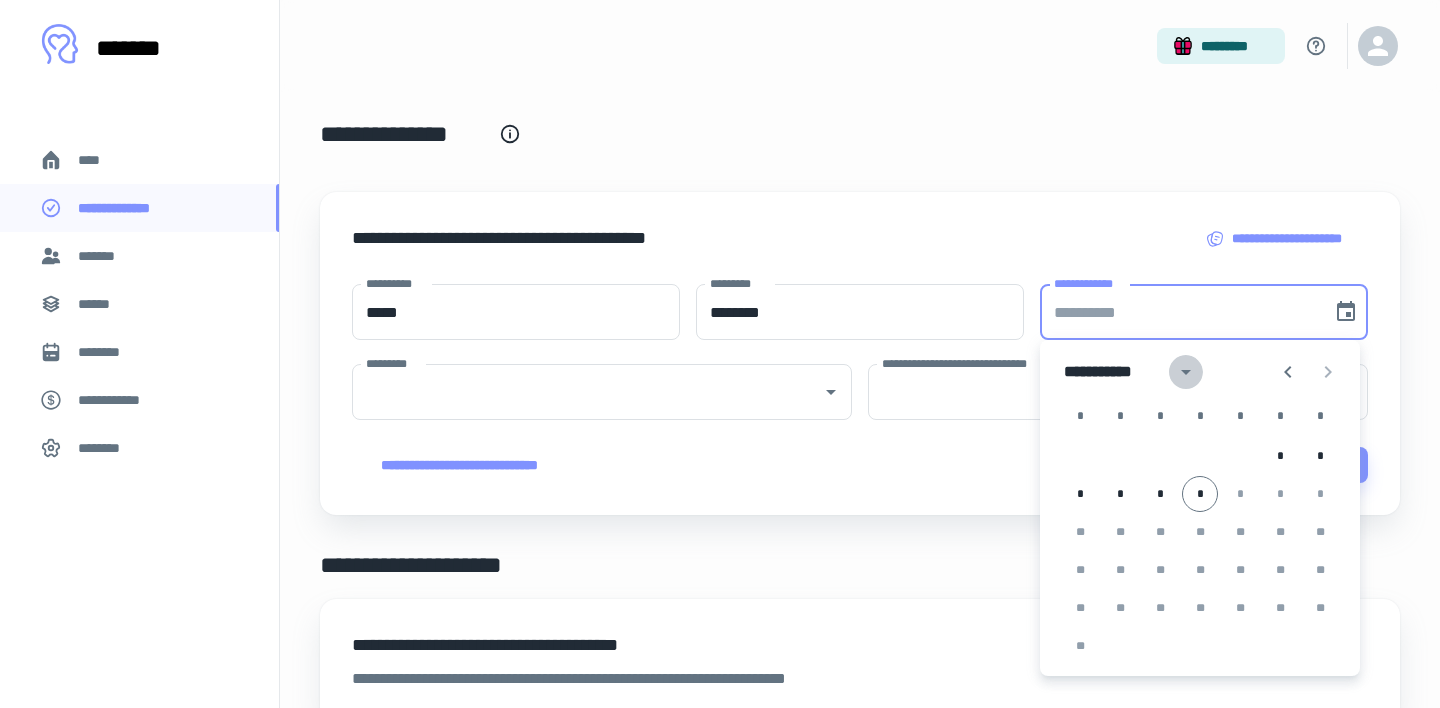 click 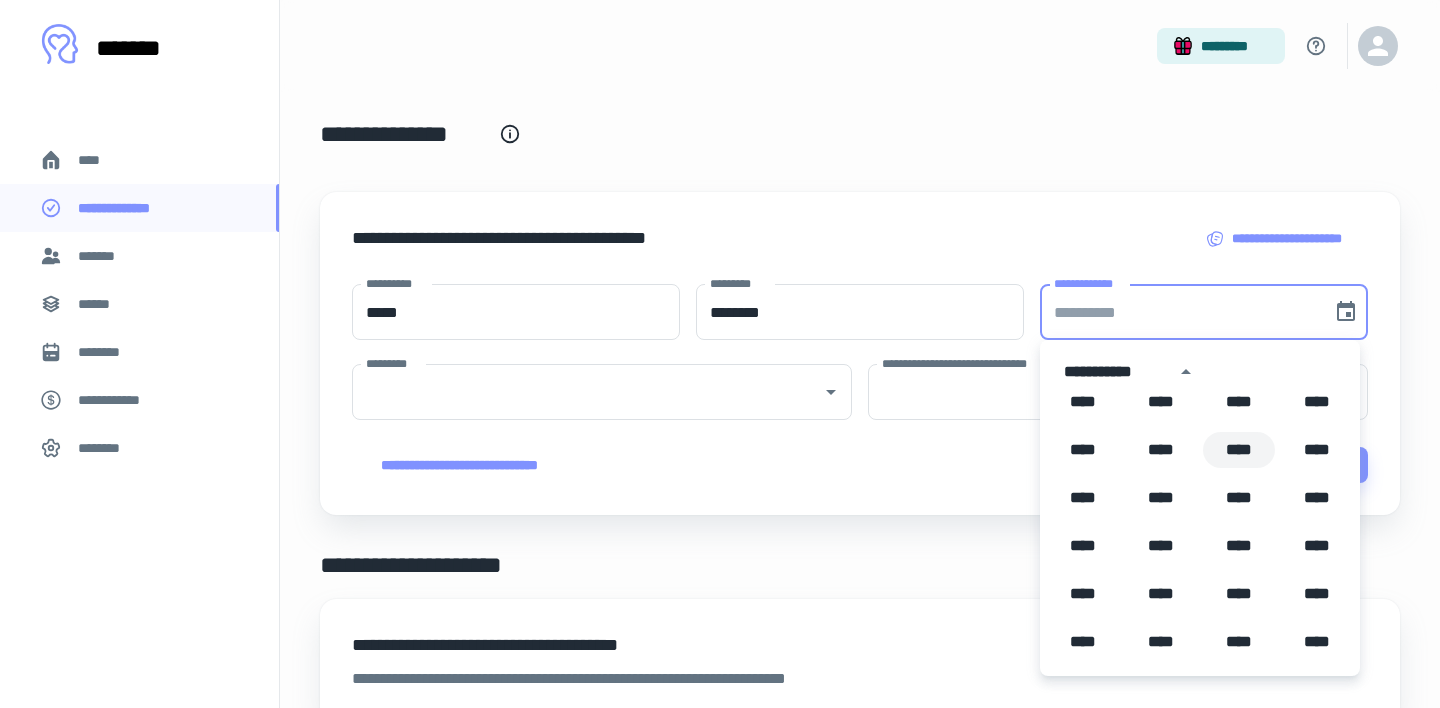 scroll, scrollTop: 816, scrollLeft: 0, axis: vertical 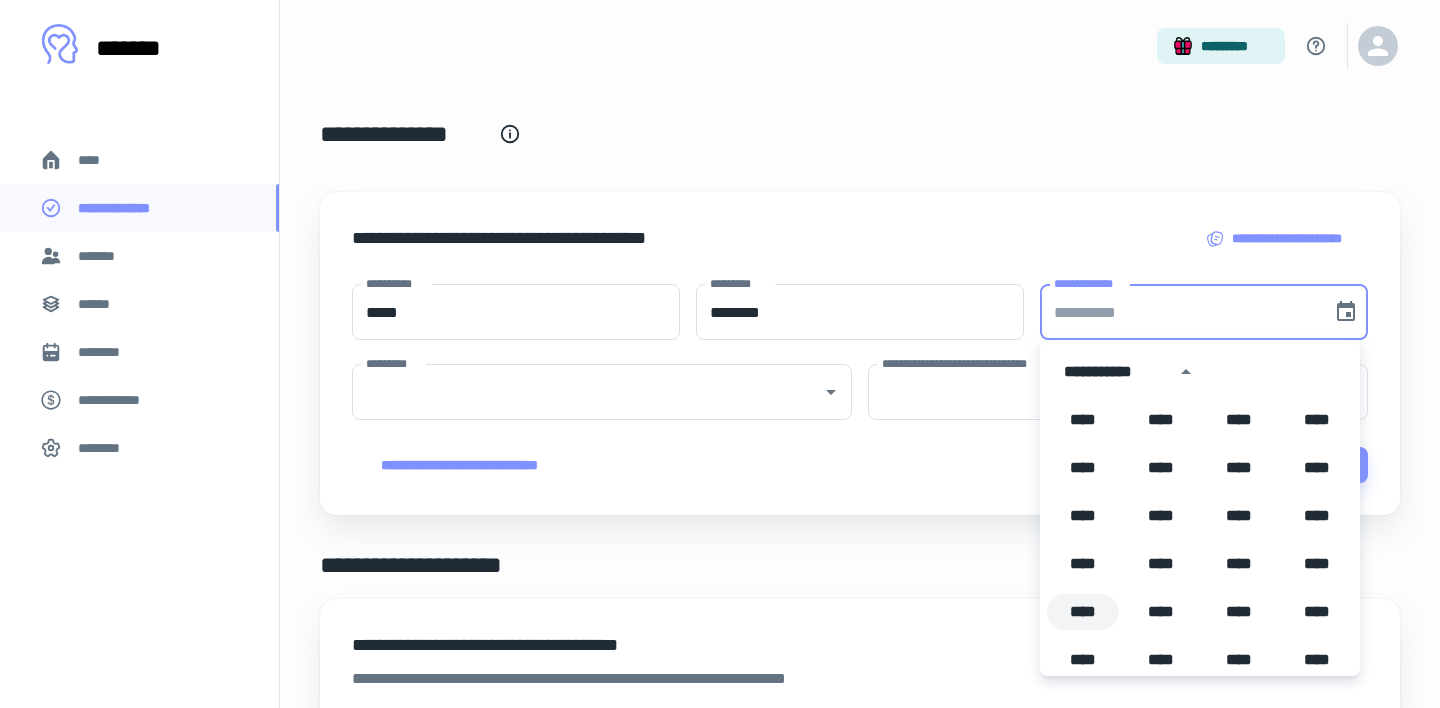 click on "****" at bounding box center (1083, 612) 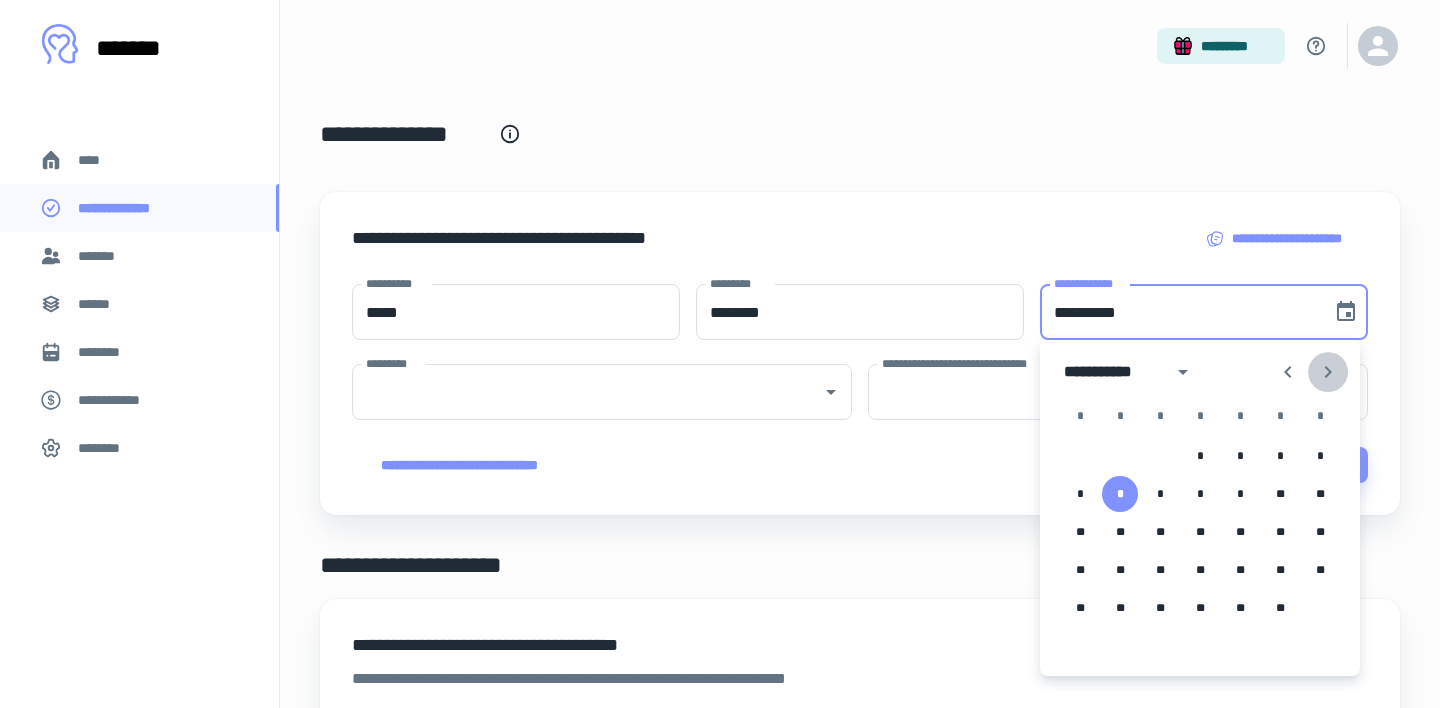 click 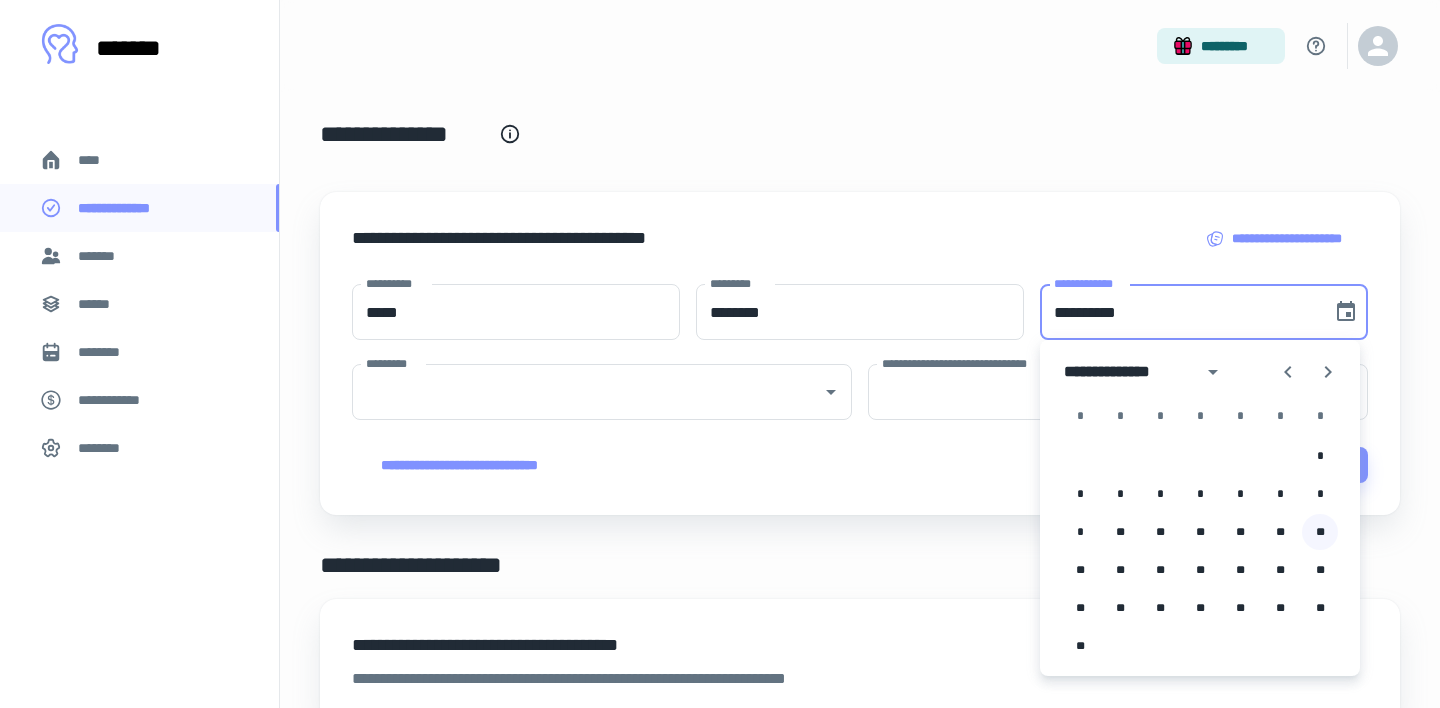 click on "**" at bounding box center [1320, 532] 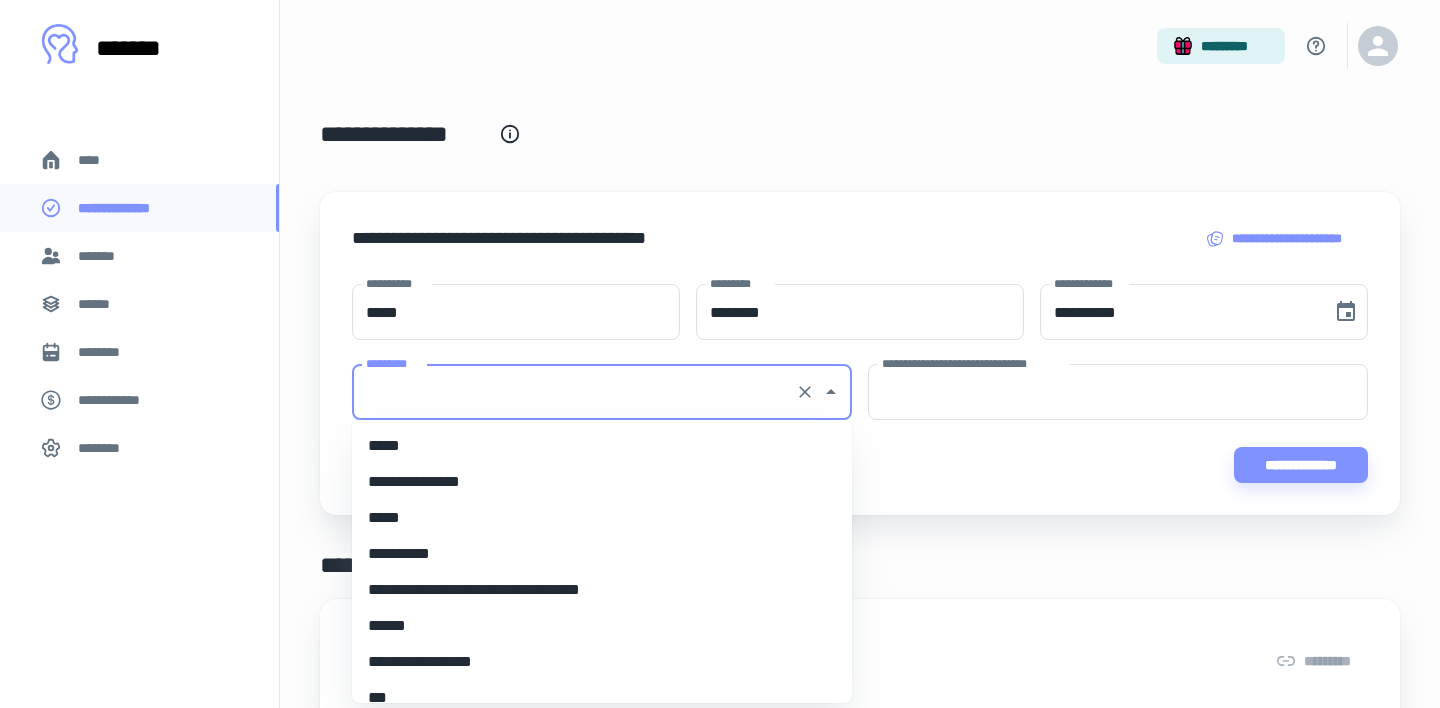 click on "*********" at bounding box center (574, 392) 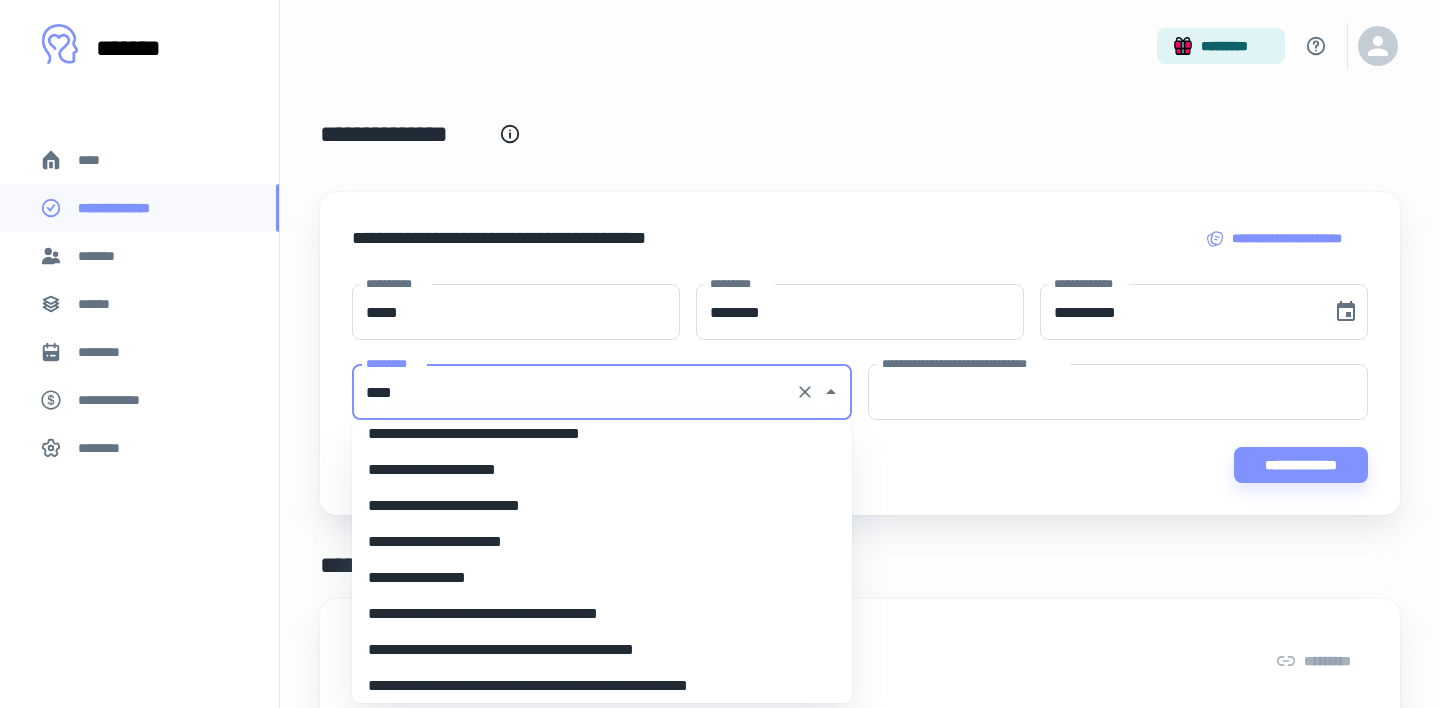 scroll, scrollTop: 74, scrollLeft: 0, axis: vertical 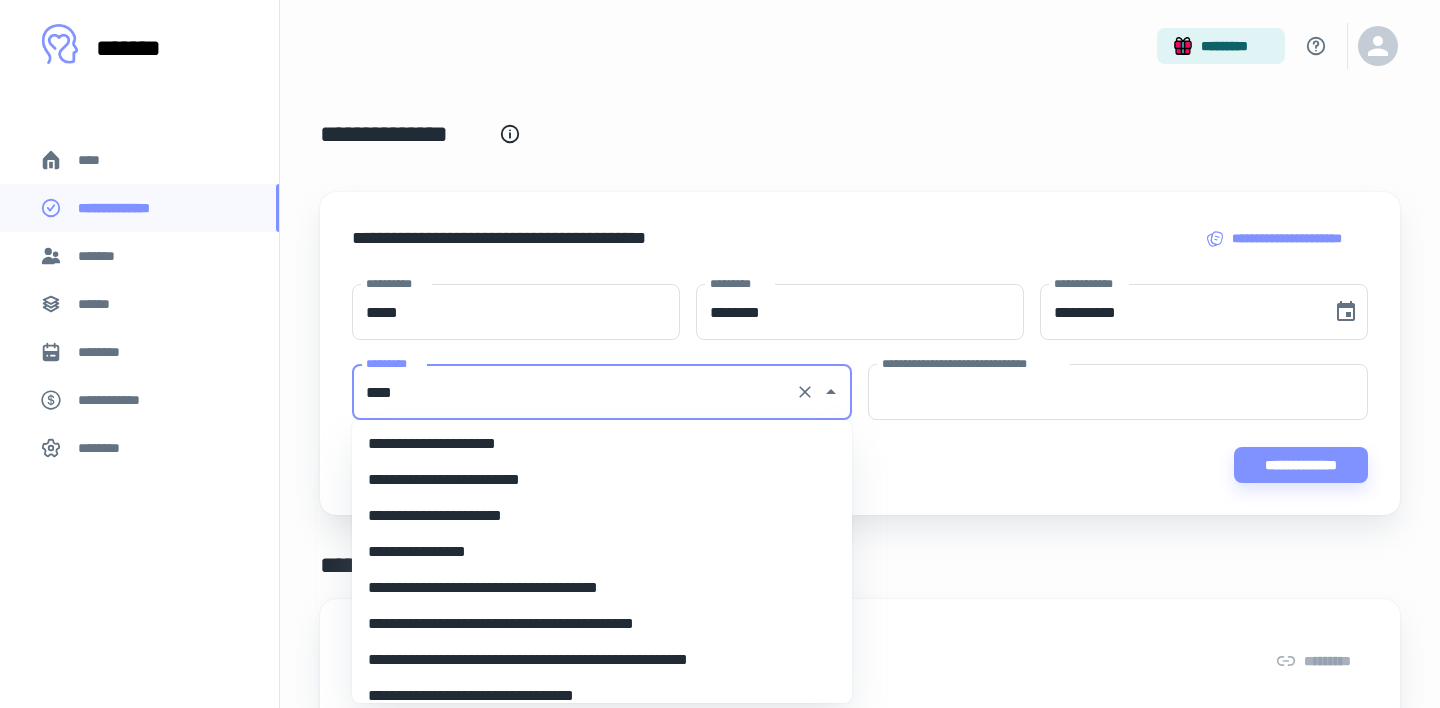 click on "**********" at bounding box center [602, 624] 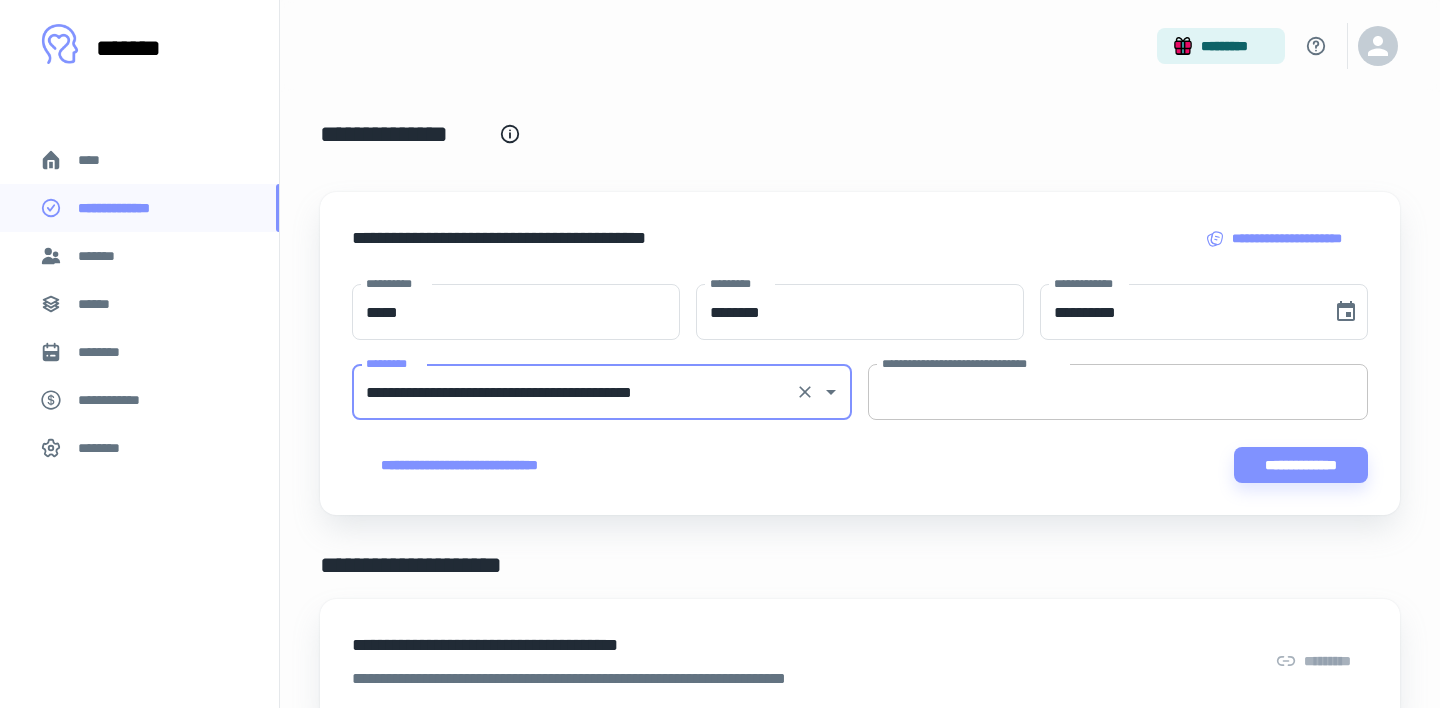 type on "**********" 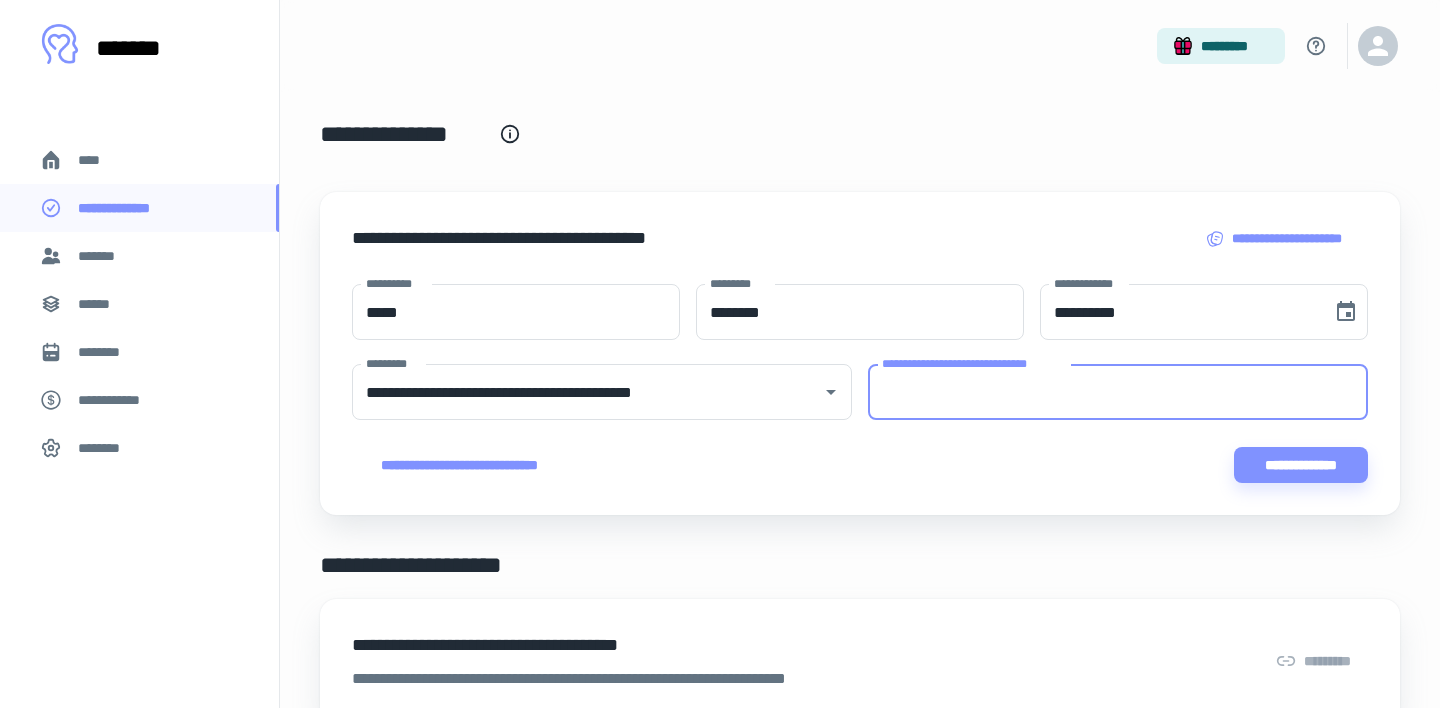 click on "**********" at bounding box center (1118, 392) 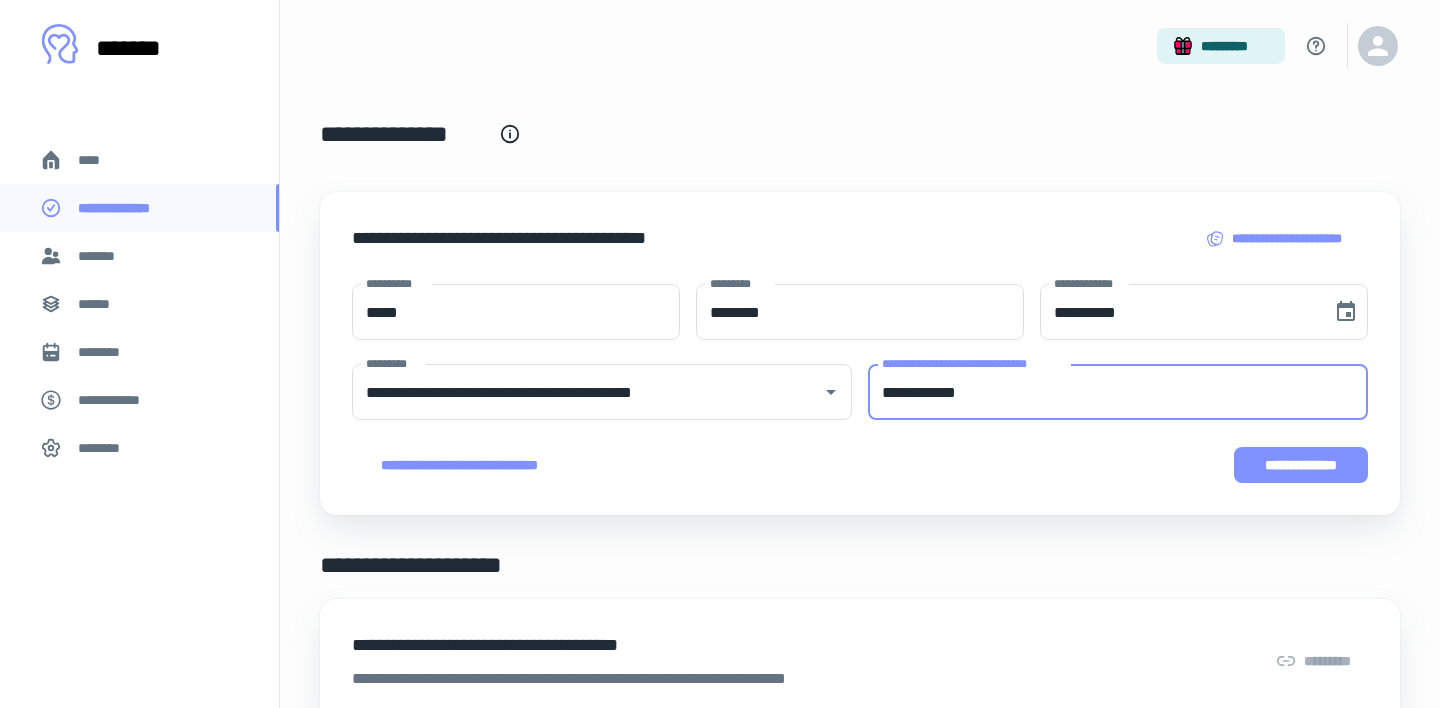 type on "**********" 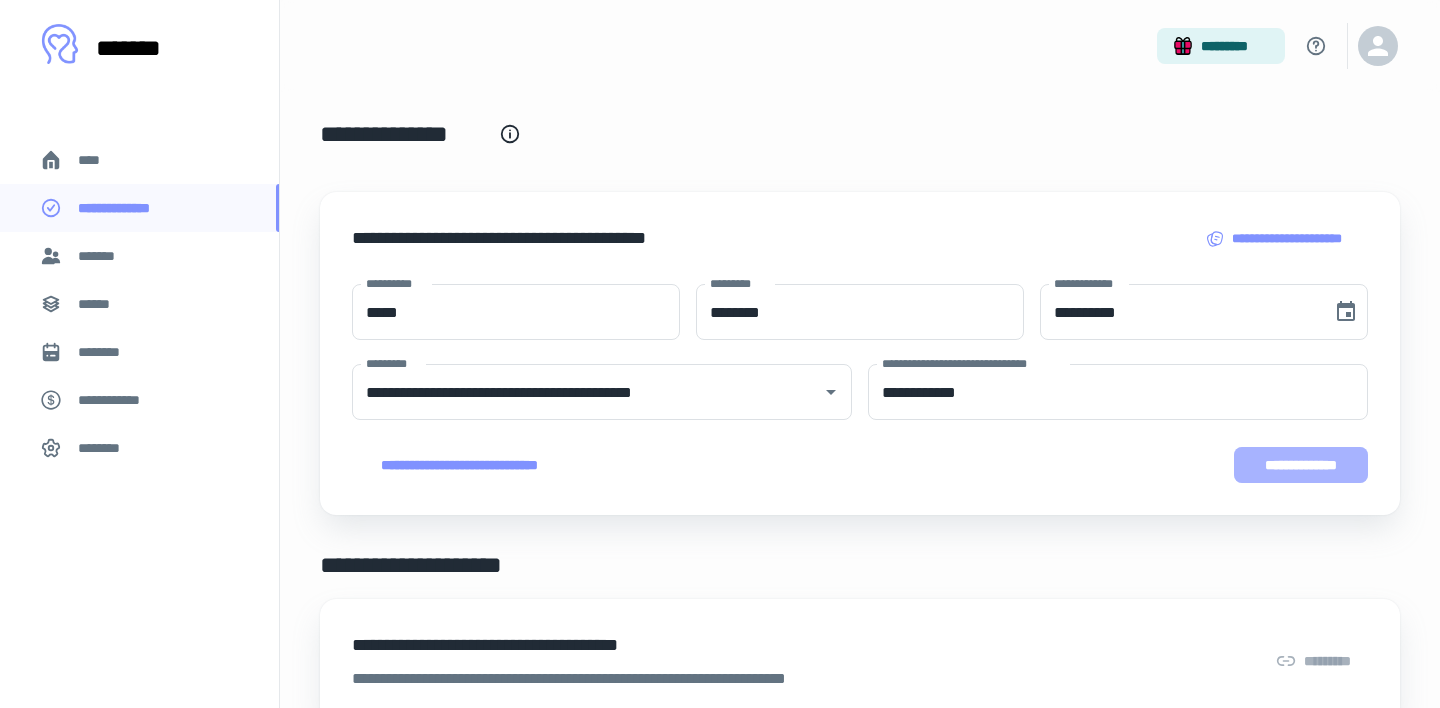 click on "**********" at bounding box center [1301, 465] 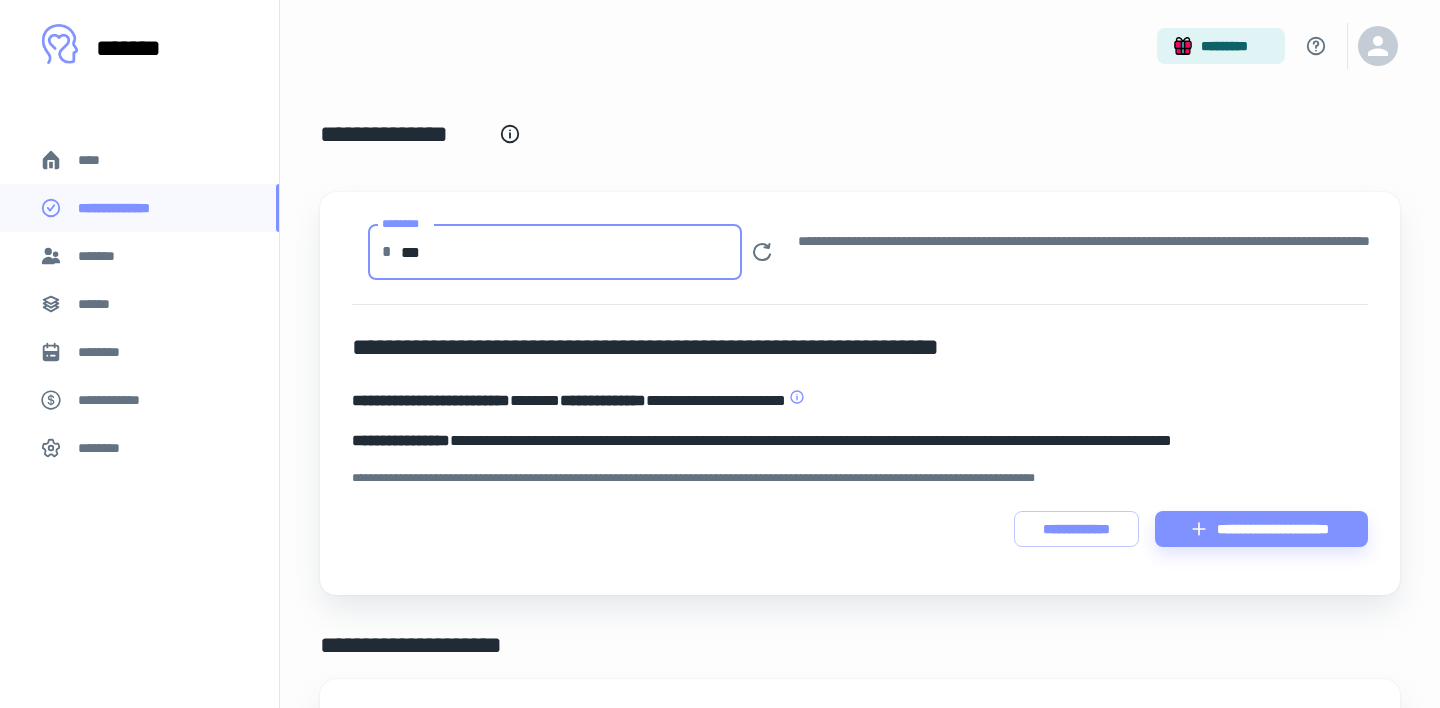 drag, startPoint x: 432, startPoint y: 252, endPoint x: 450, endPoint y: 273, distance: 27.658634 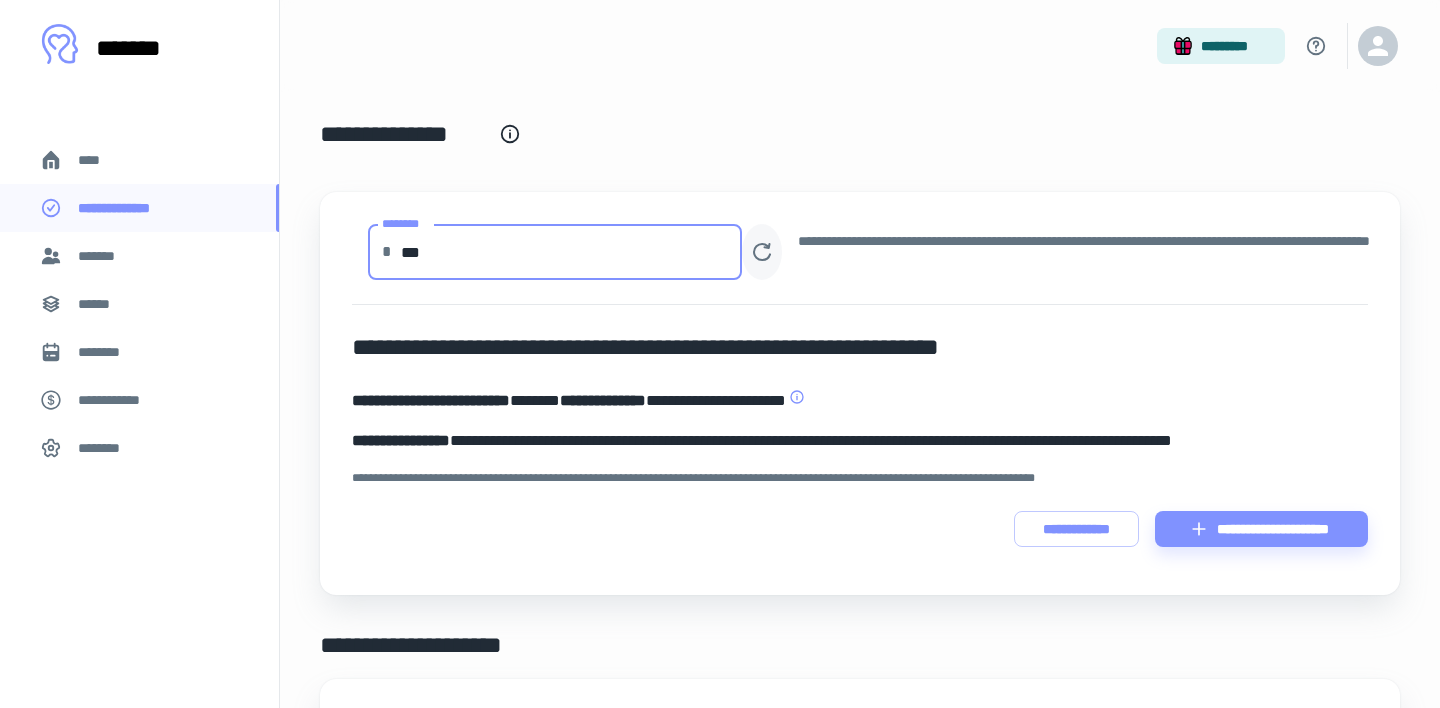 type on "***" 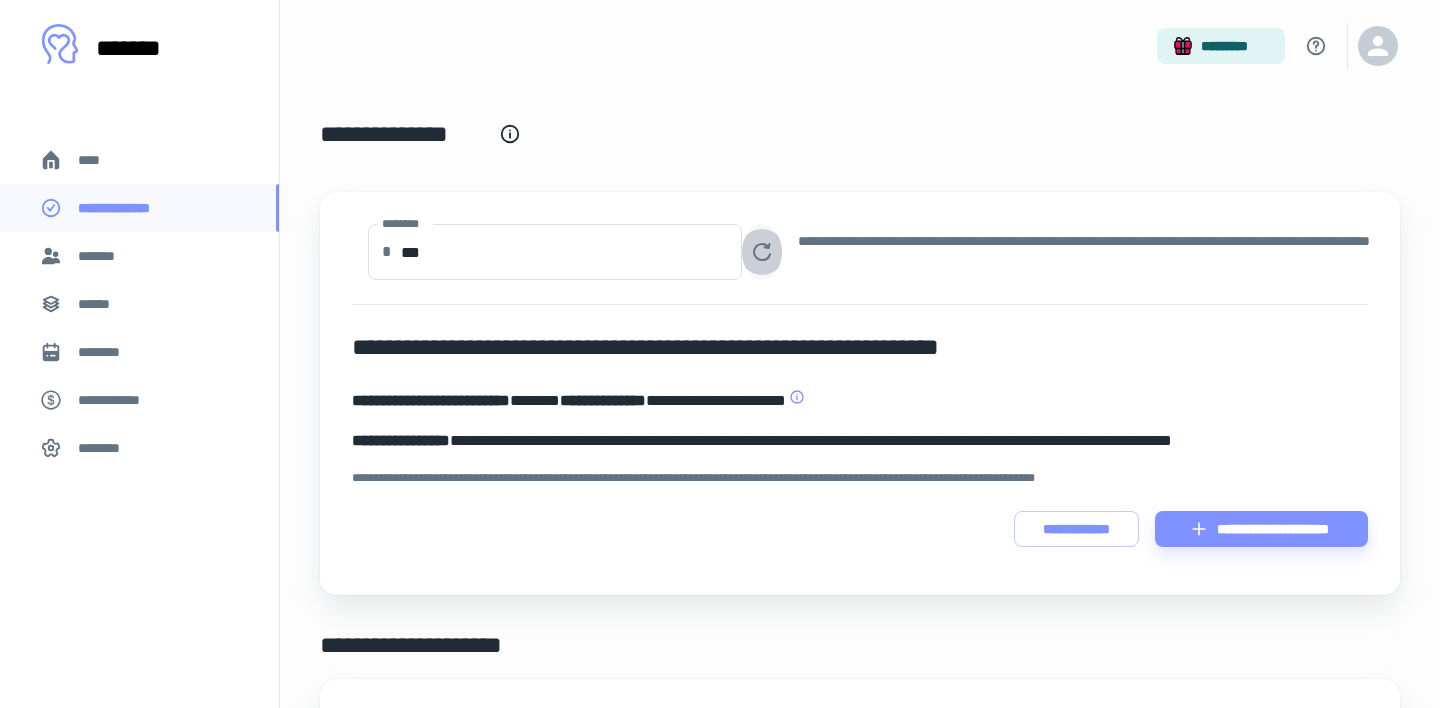 click 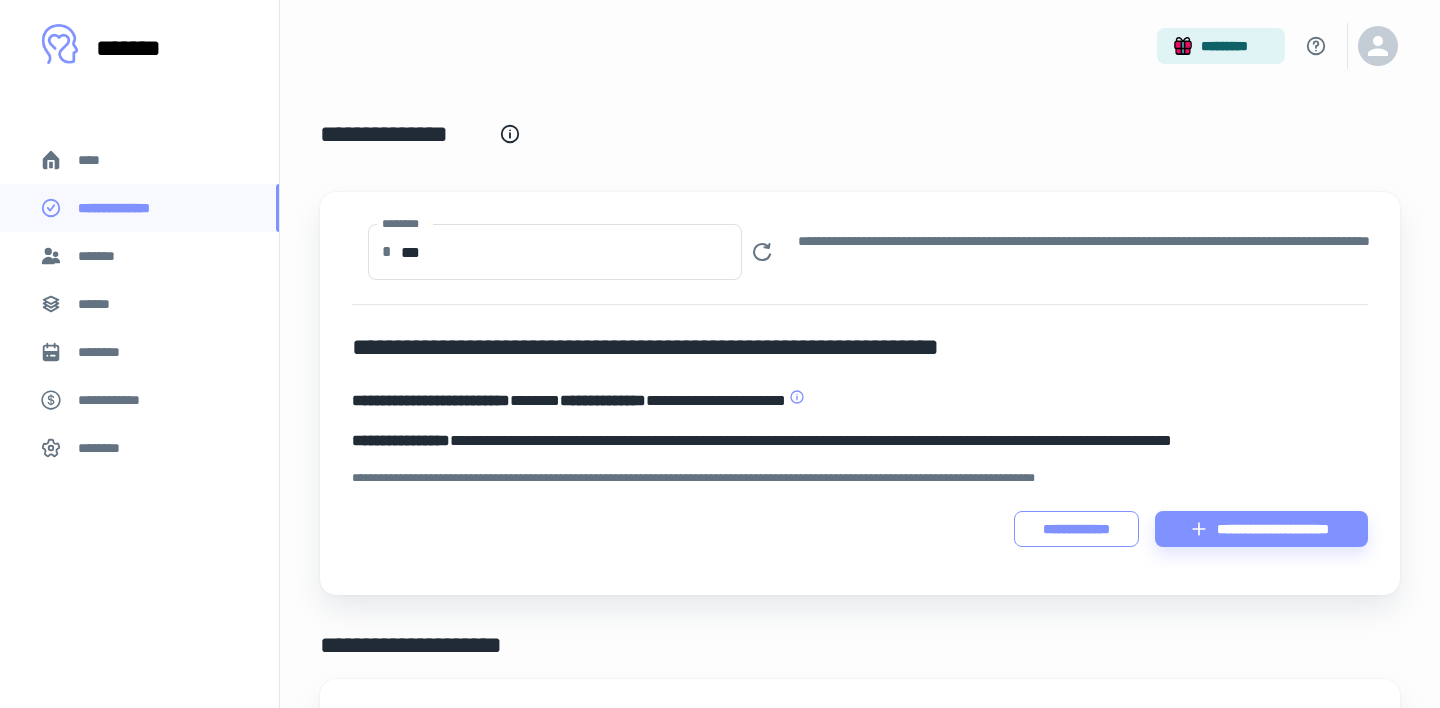 click on "**********" at bounding box center (1076, 529) 